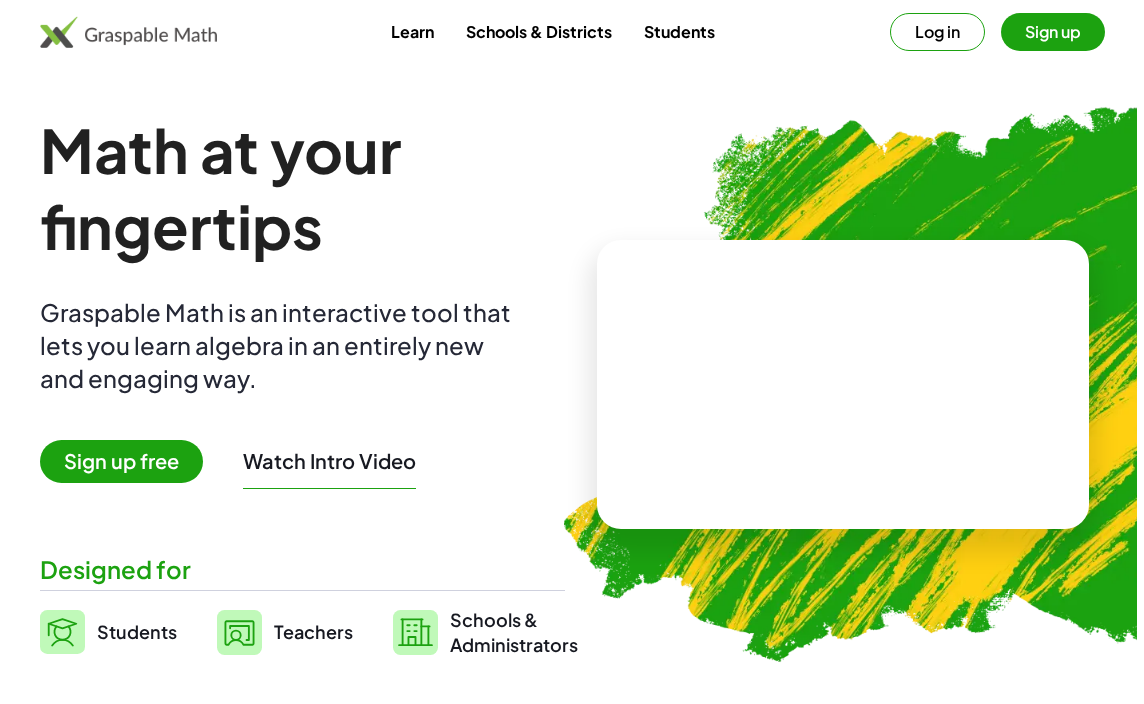 scroll, scrollTop: 0, scrollLeft: 0, axis: both 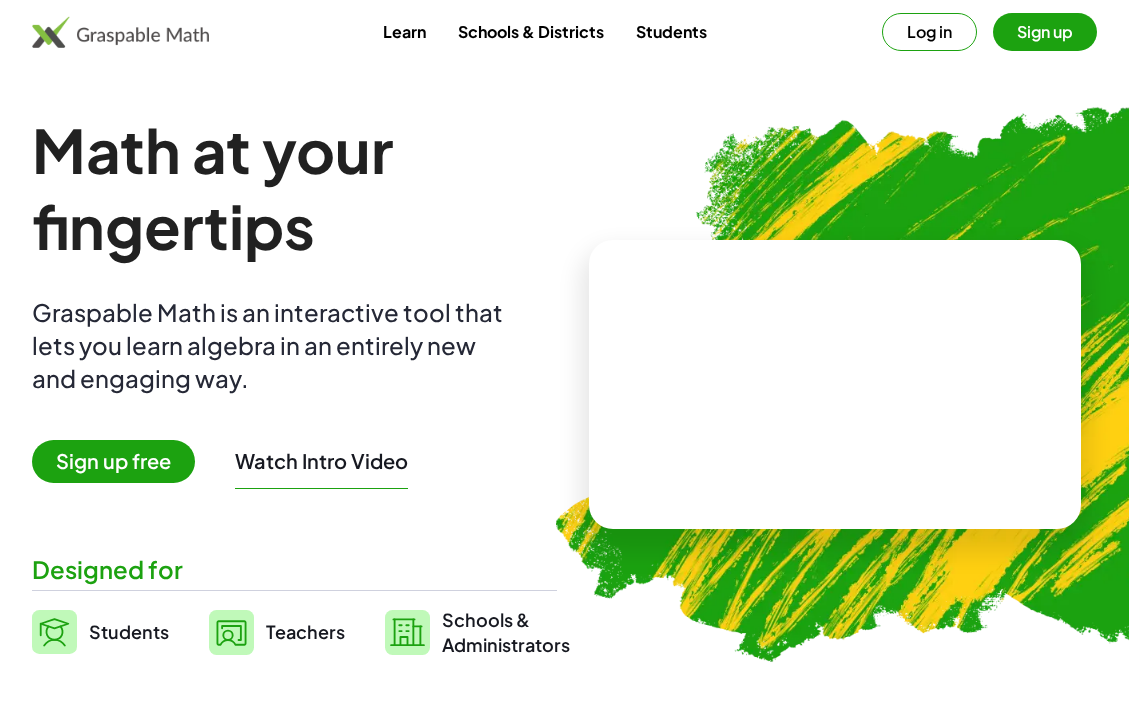 click on "Watch Intro Video" at bounding box center [321, 461] 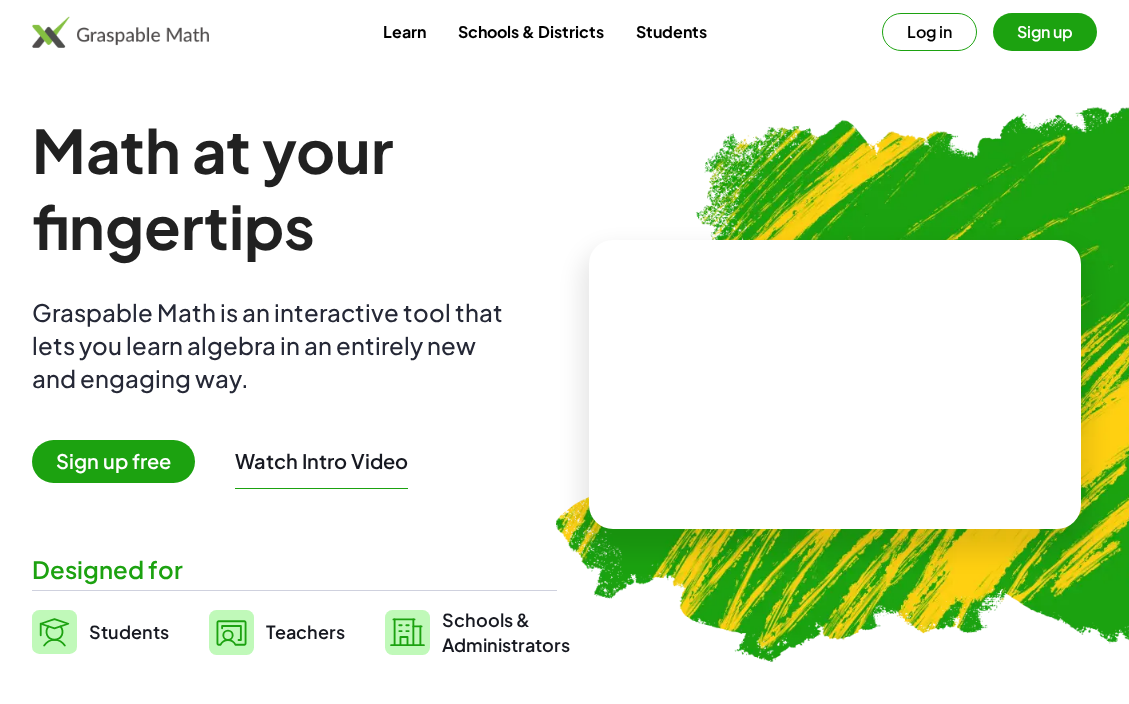 scroll, scrollTop: 0, scrollLeft: 0, axis: both 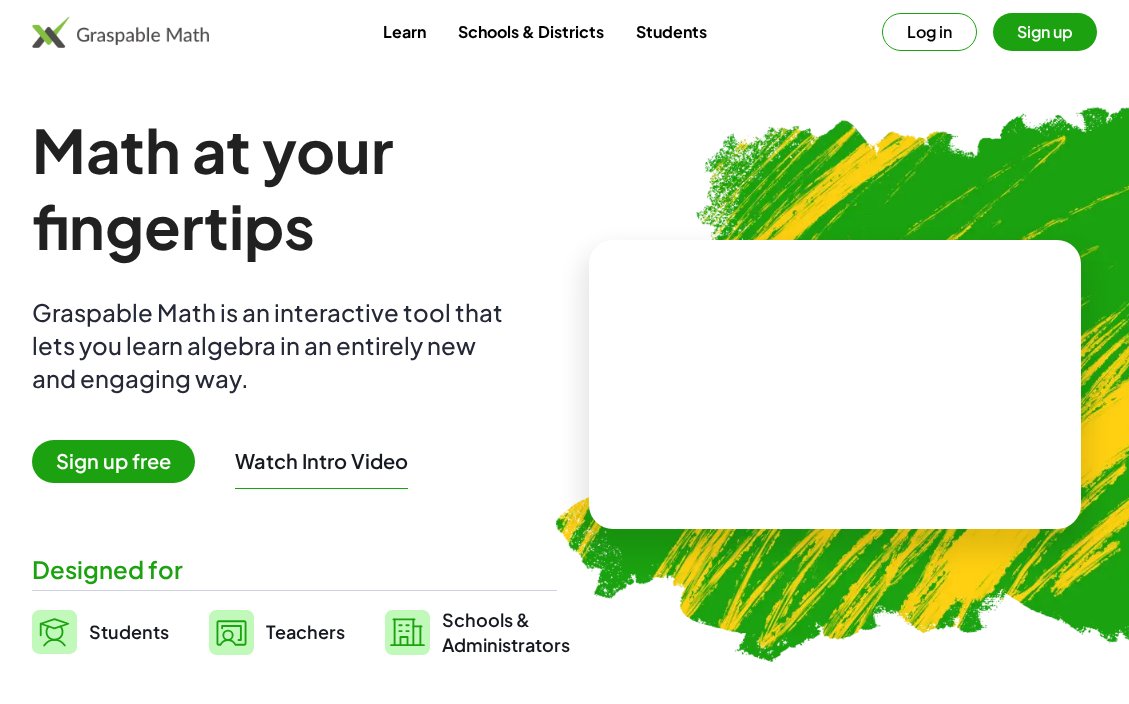 click on "Sign up free" at bounding box center (113, 461) 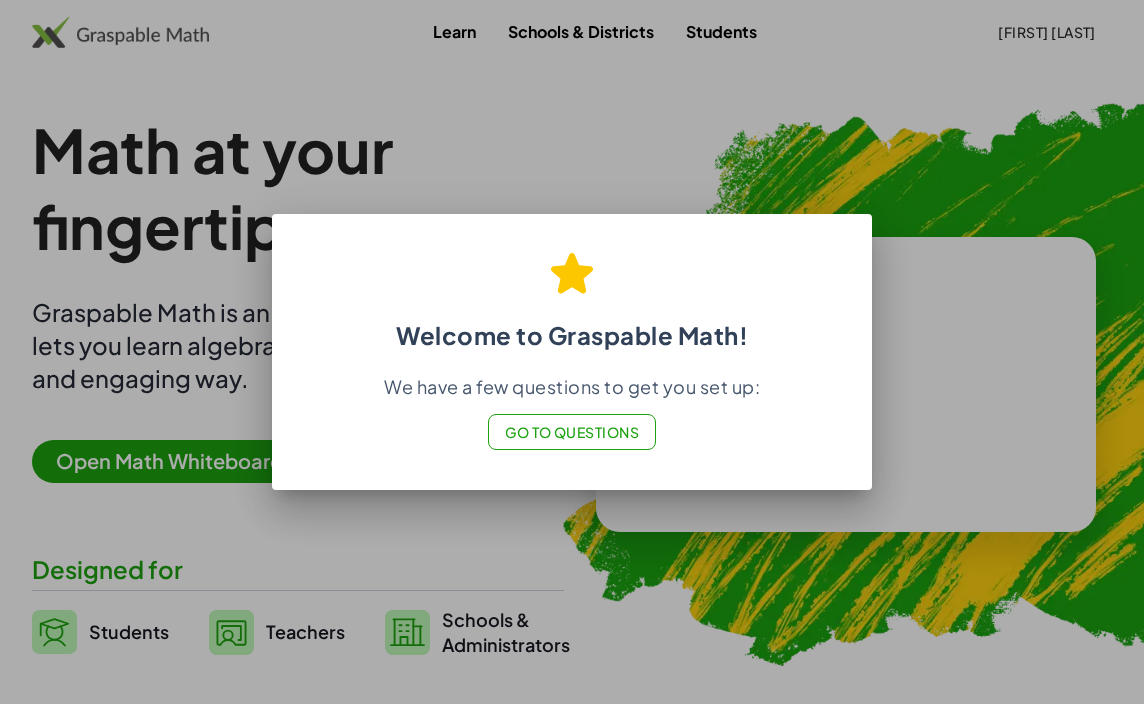 click on "Go to Questions" 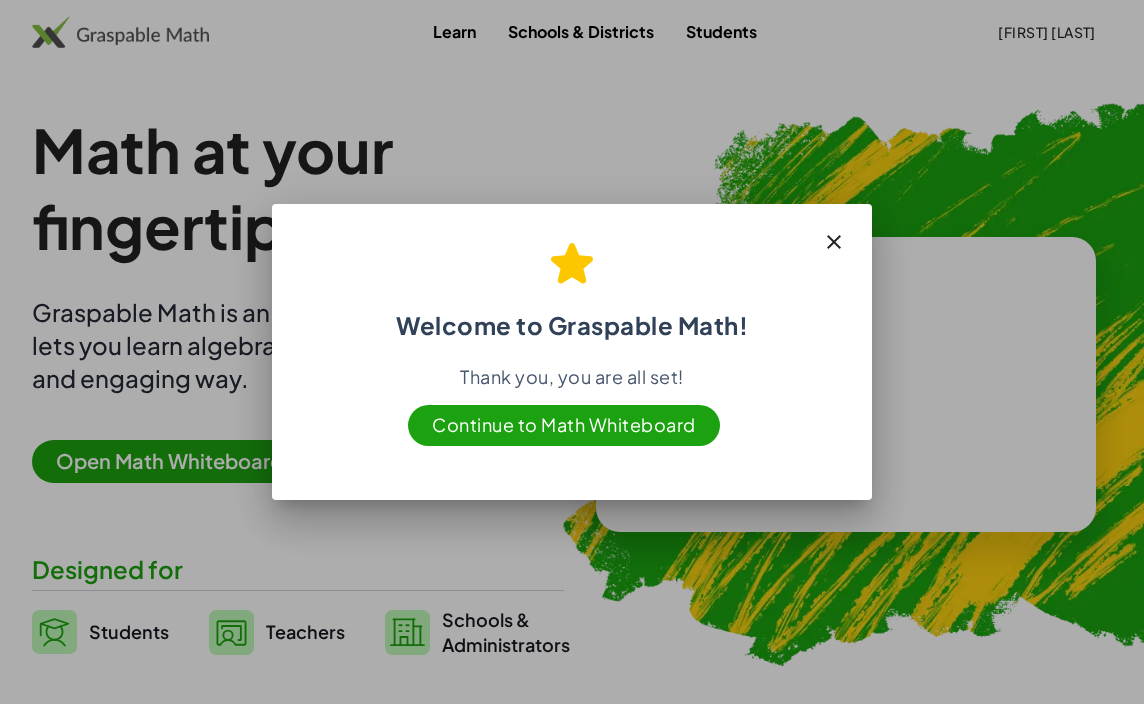 click 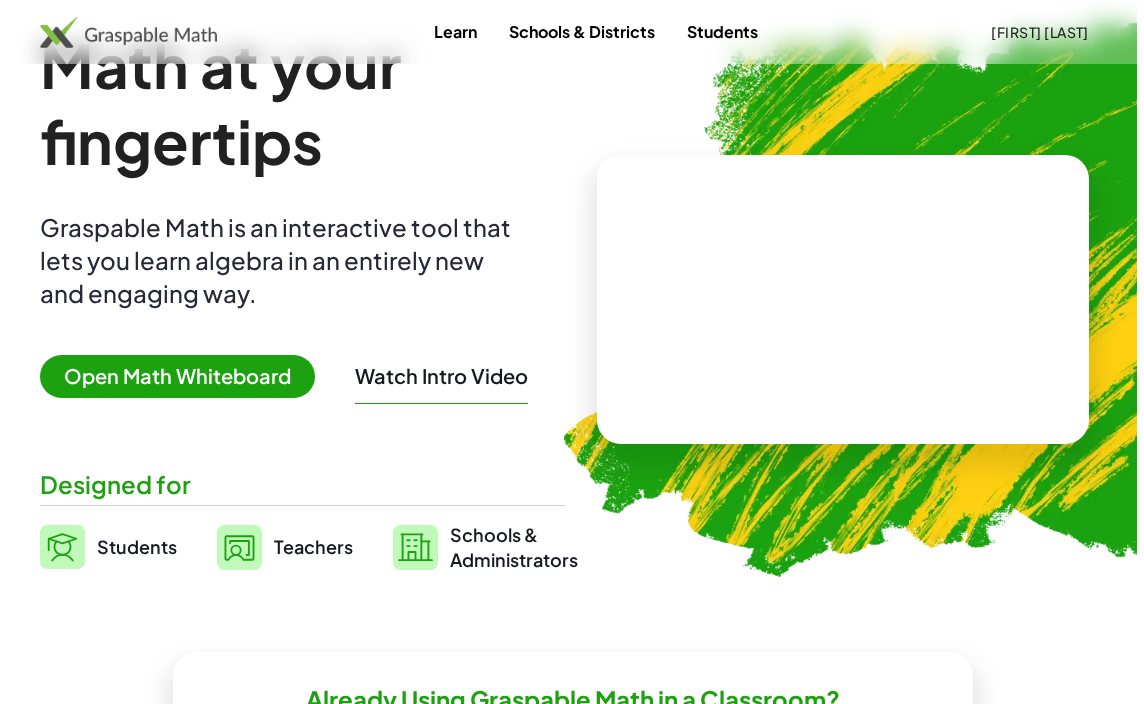 scroll, scrollTop: 0, scrollLeft: 0, axis: both 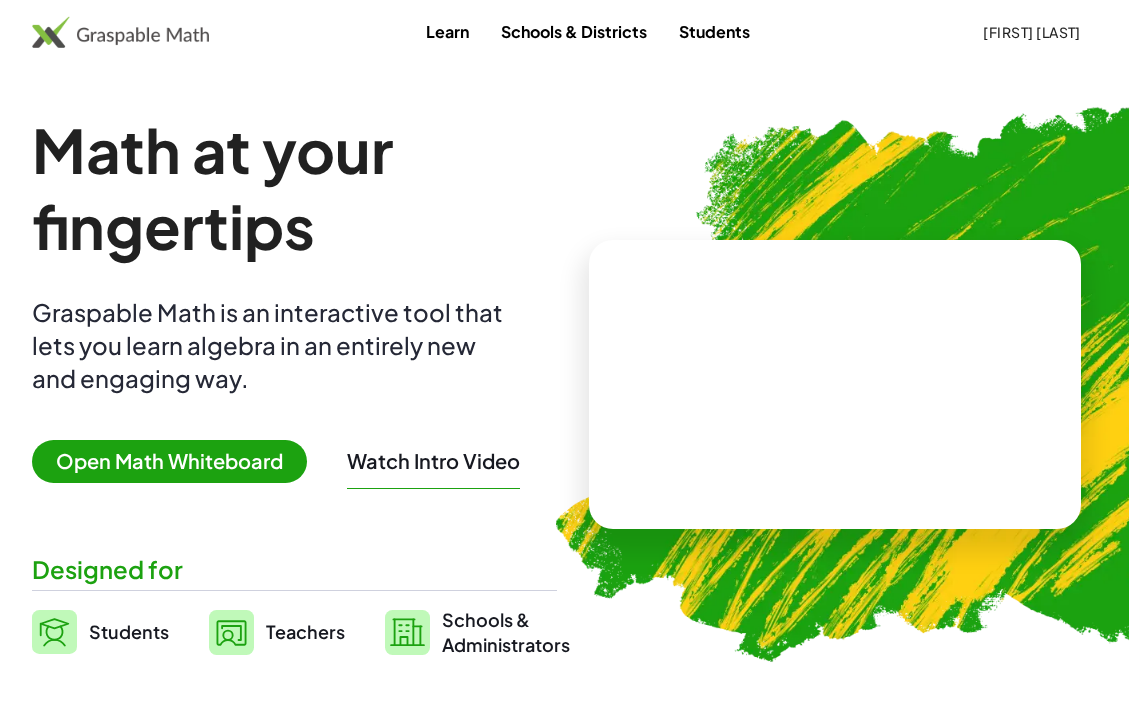 click on "Watch Intro Video" at bounding box center (433, 461) 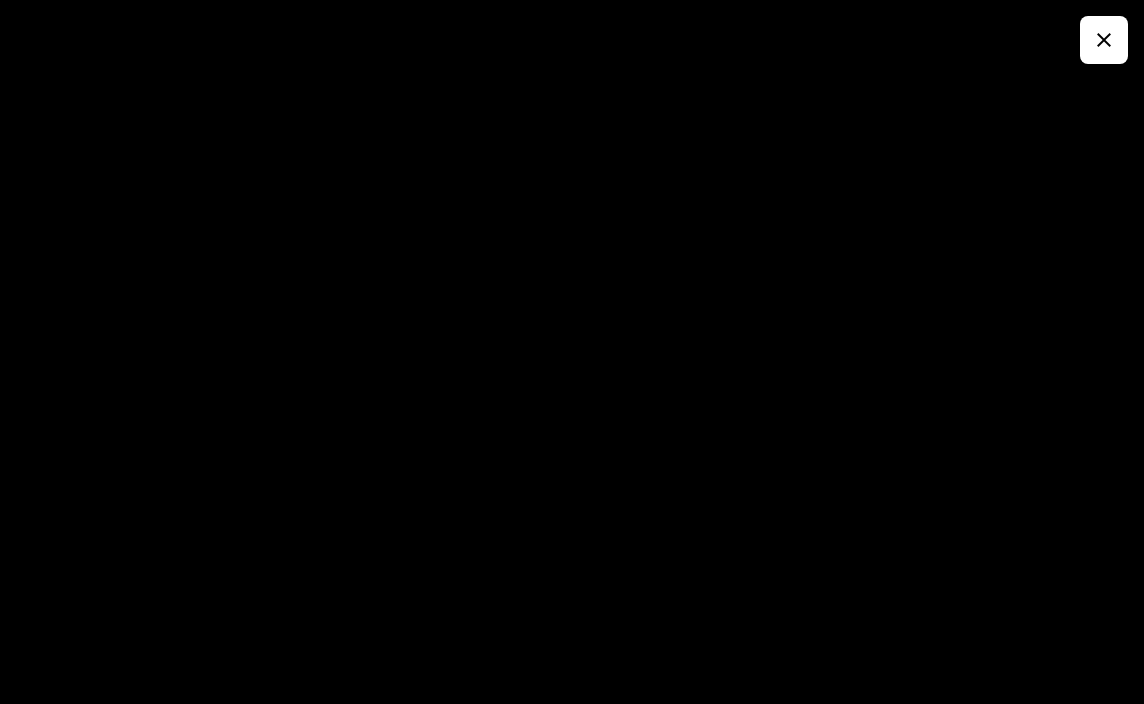 click 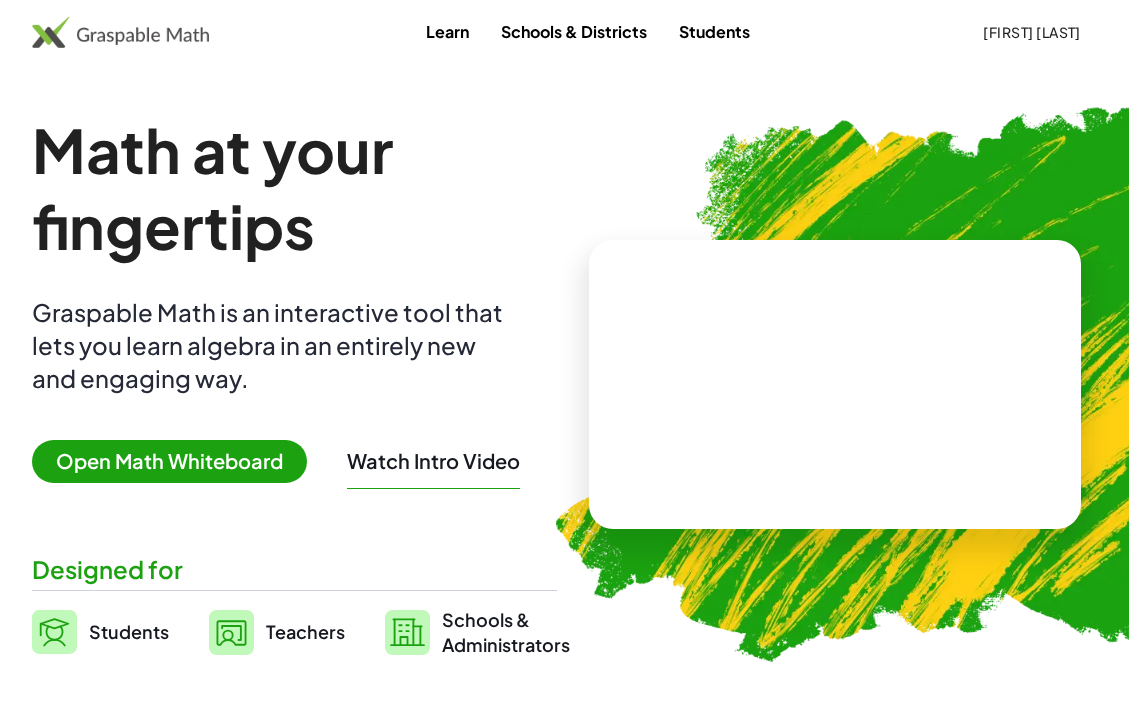 click on "Open Math Whiteboard" at bounding box center (169, 461) 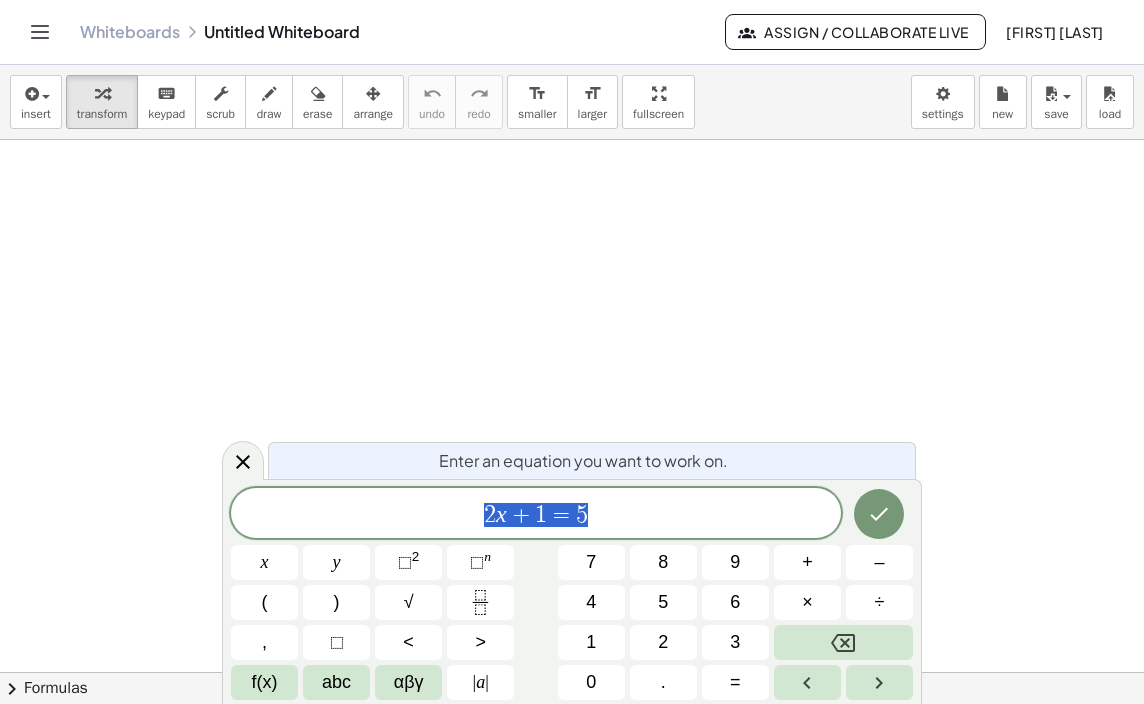 scroll, scrollTop: 200, scrollLeft: 0, axis: vertical 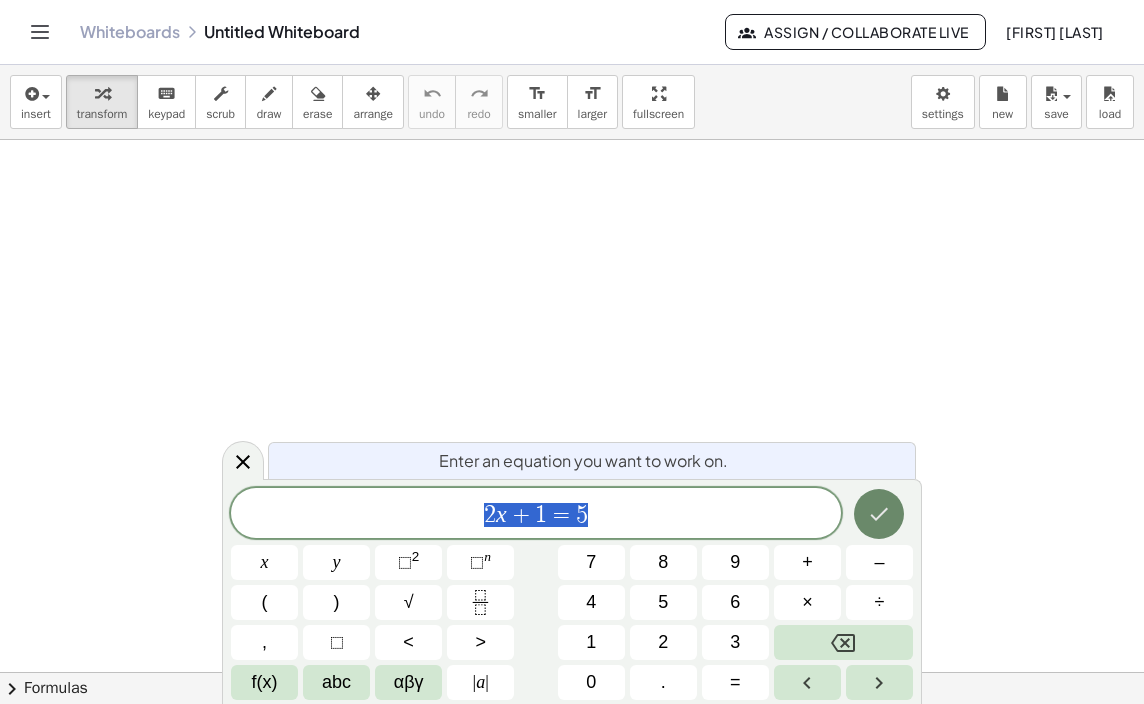 click 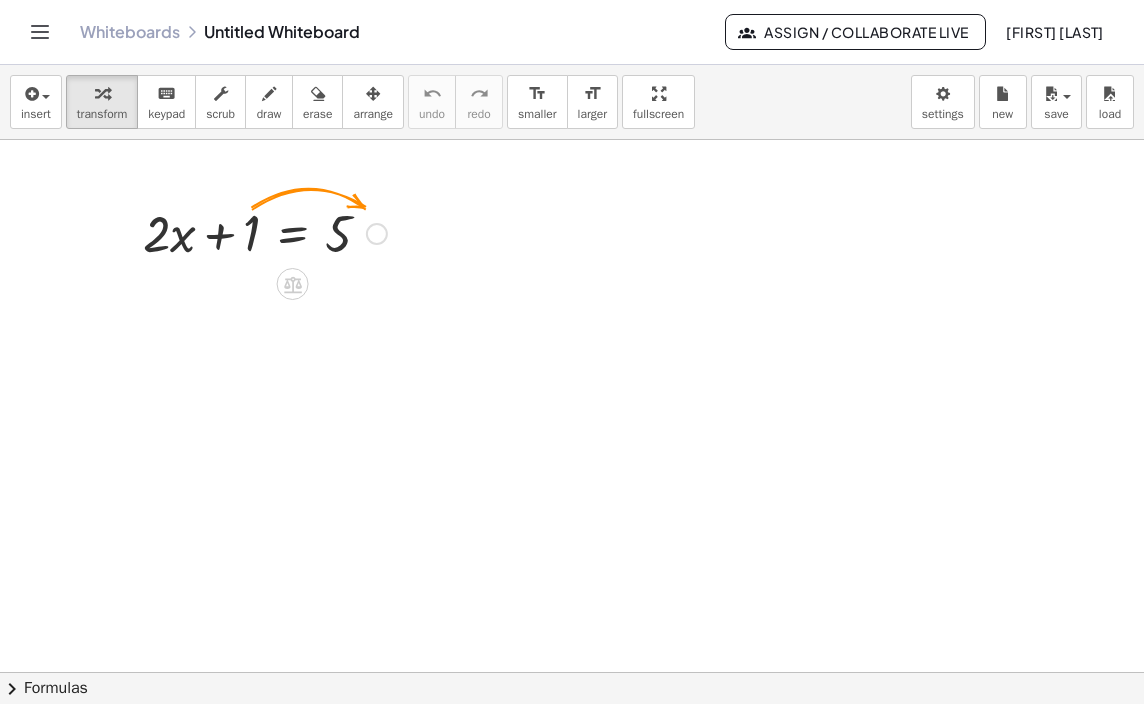 click at bounding box center [377, 234] 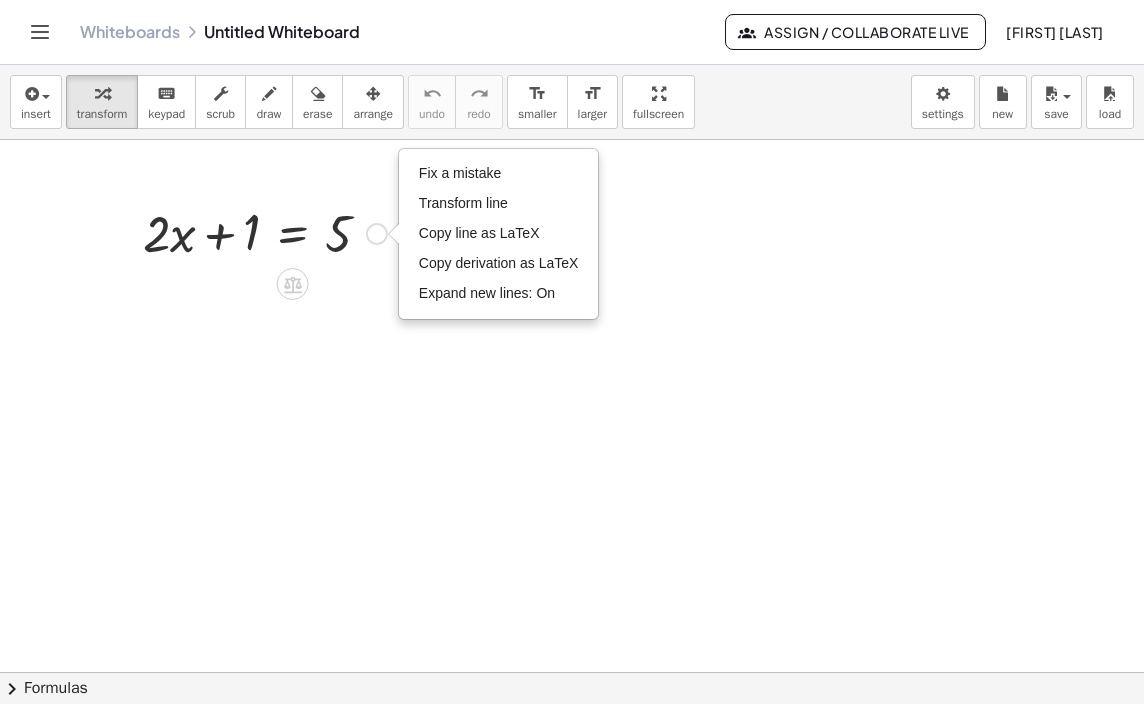 click at bounding box center (265, 232) 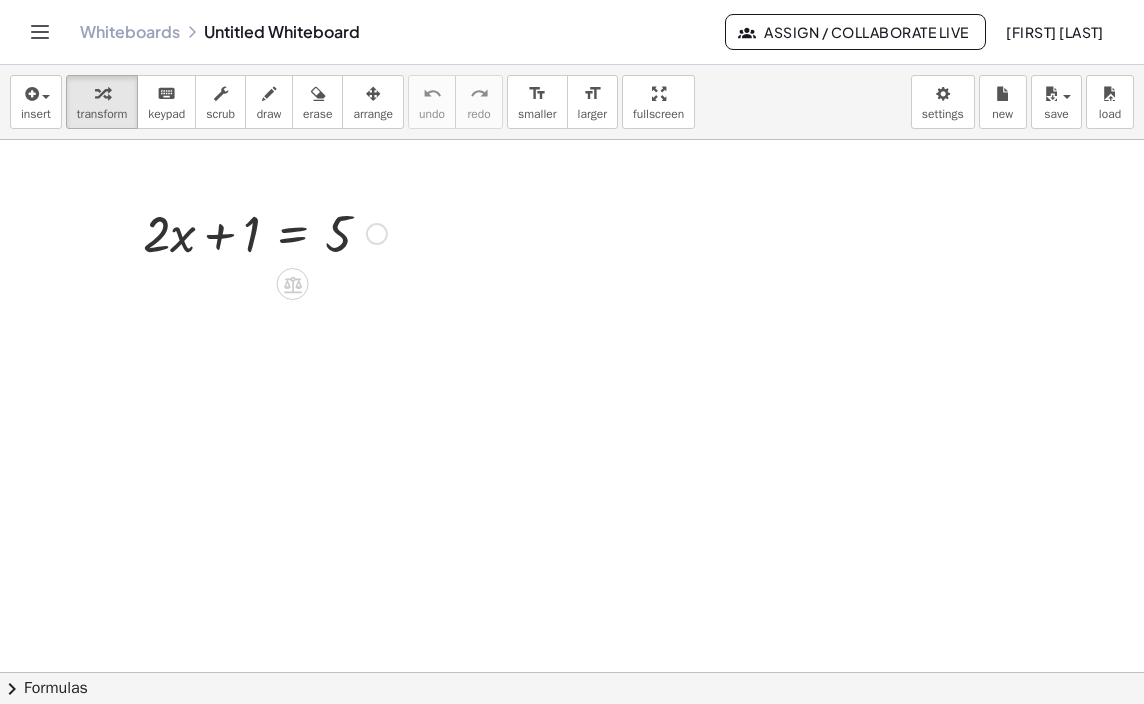 click at bounding box center [265, 232] 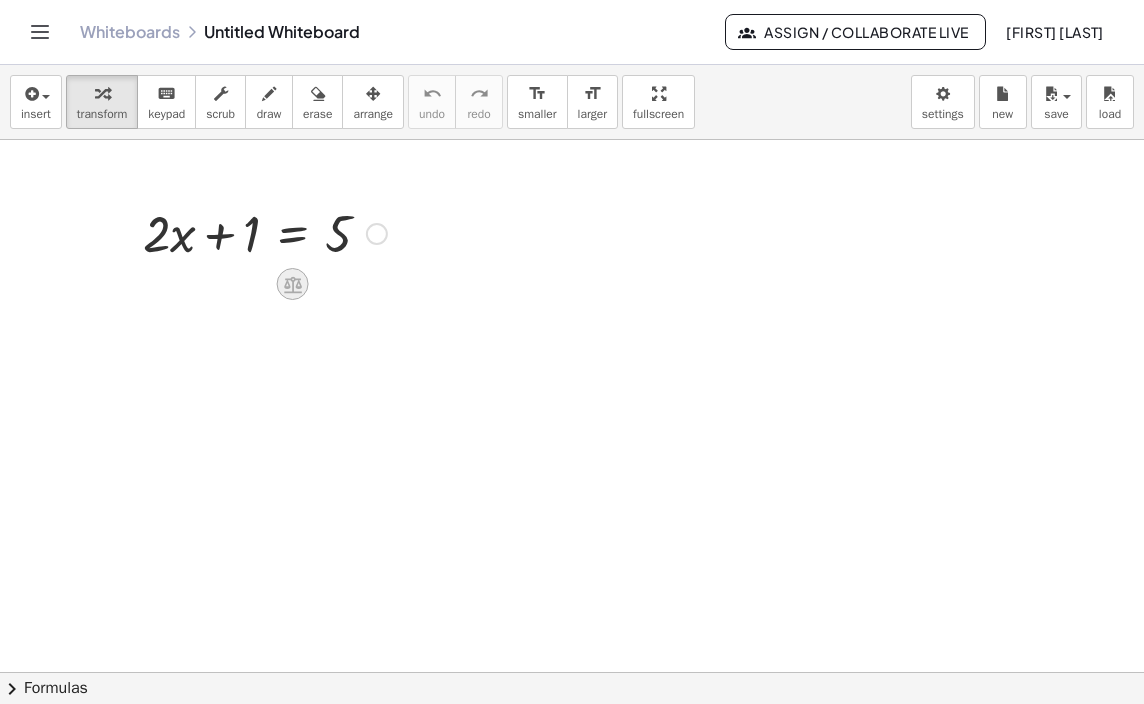 click 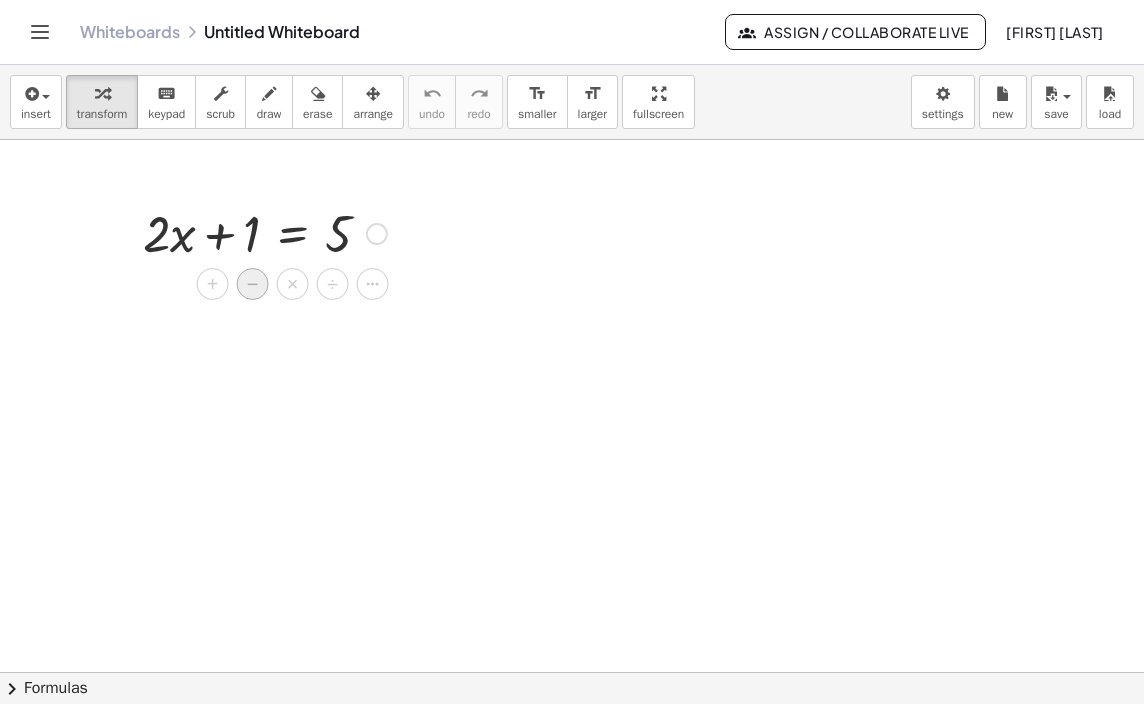 click on "−" at bounding box center (253, 284) 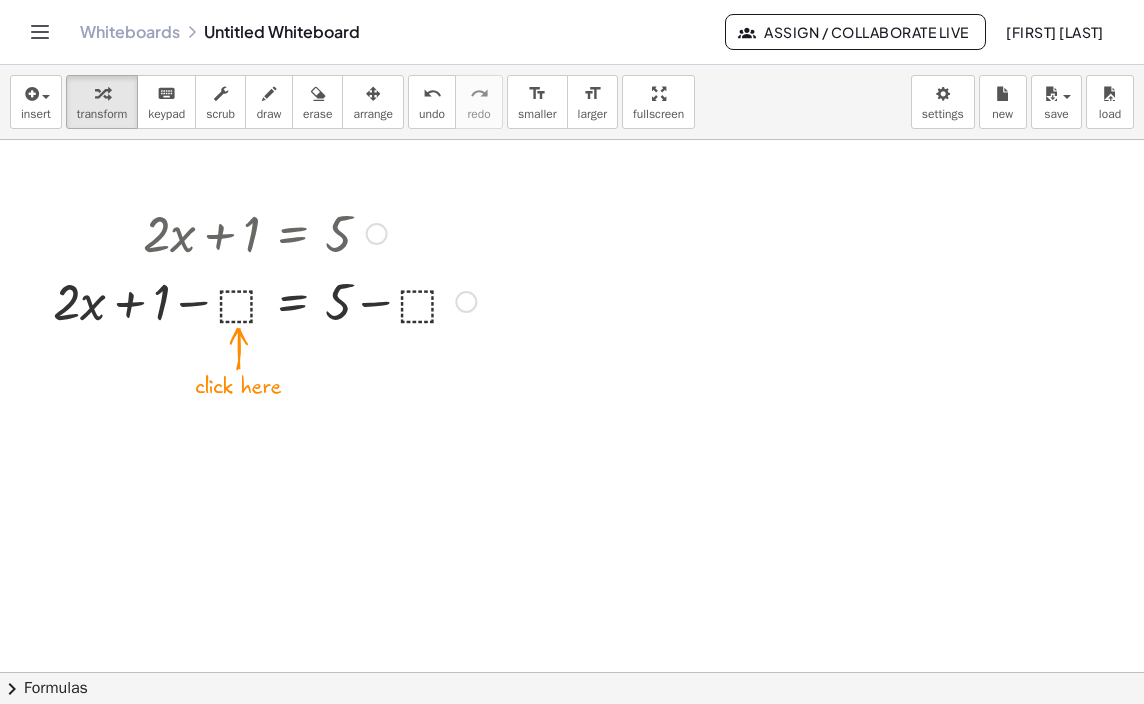 click at bounding box center (264, 300) 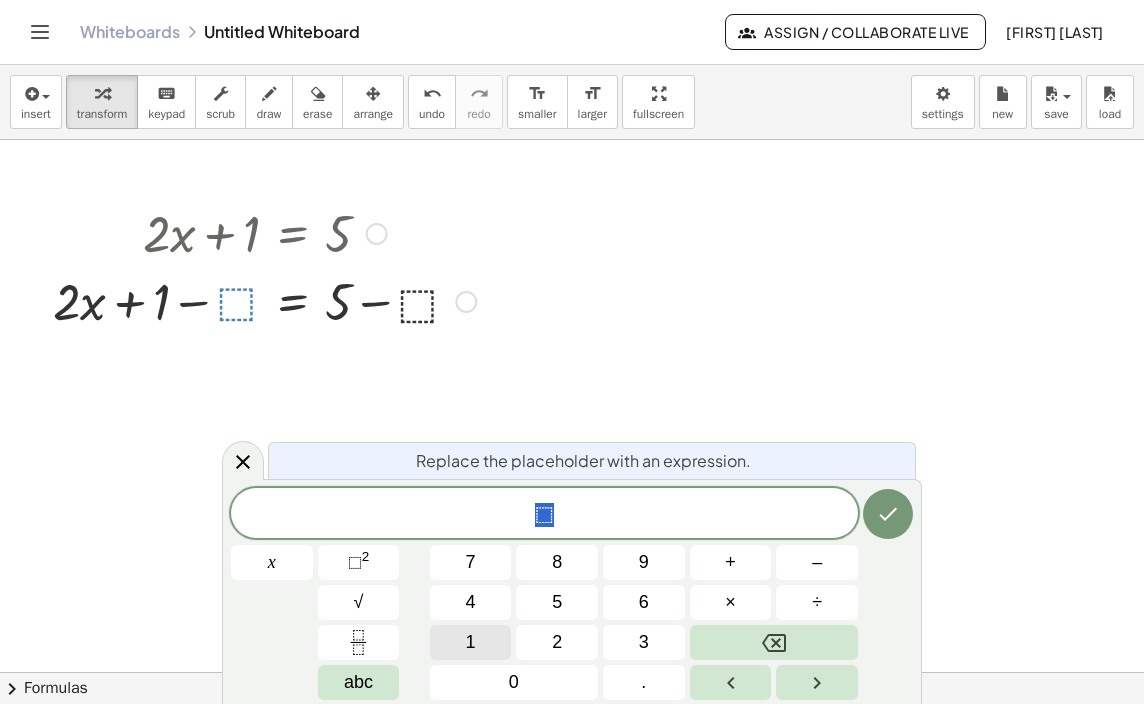 click on "1" at bounding box center (471, 642) 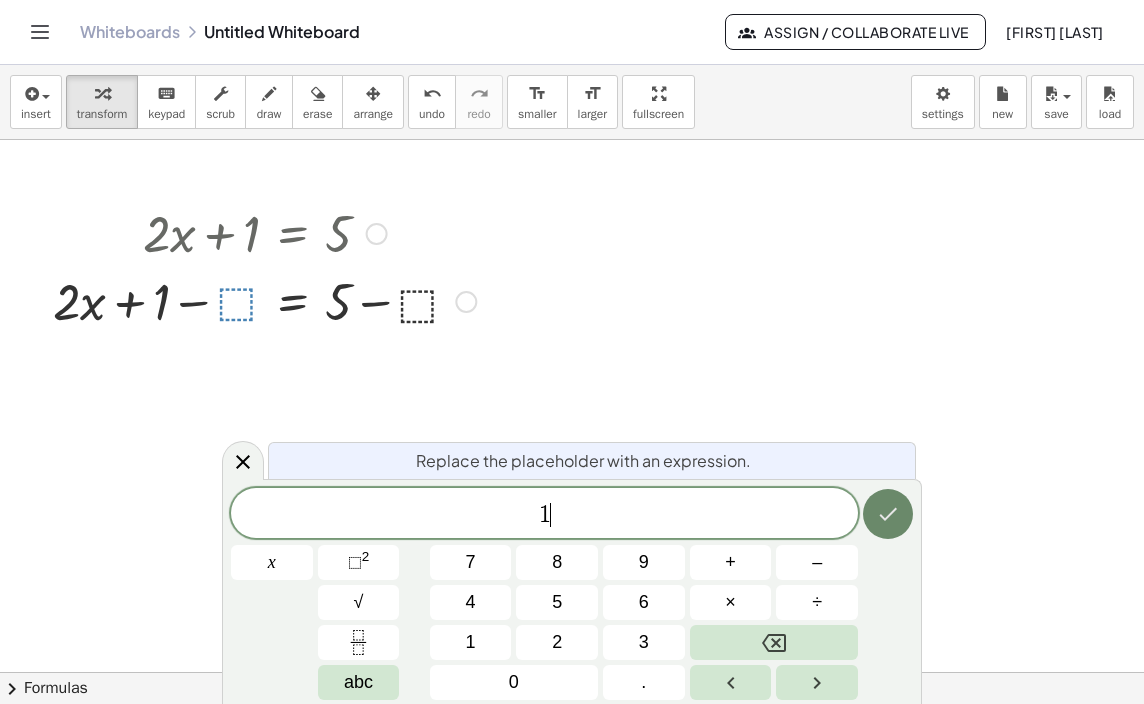 click at bounding box center [888, 514] 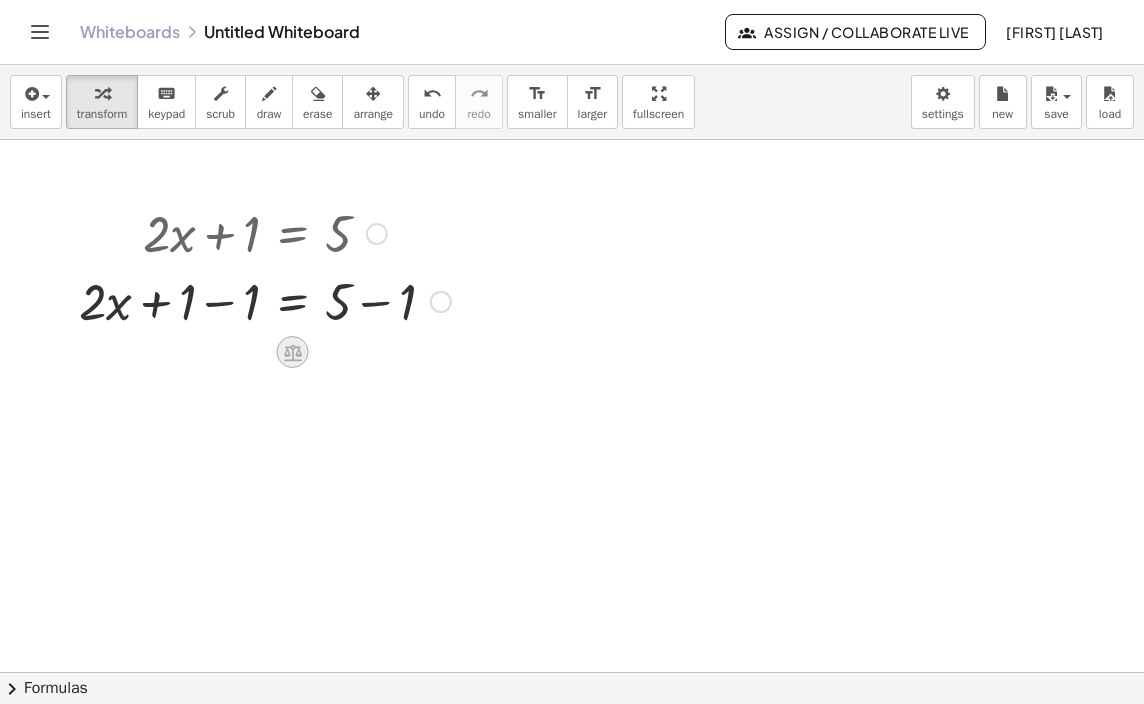 click 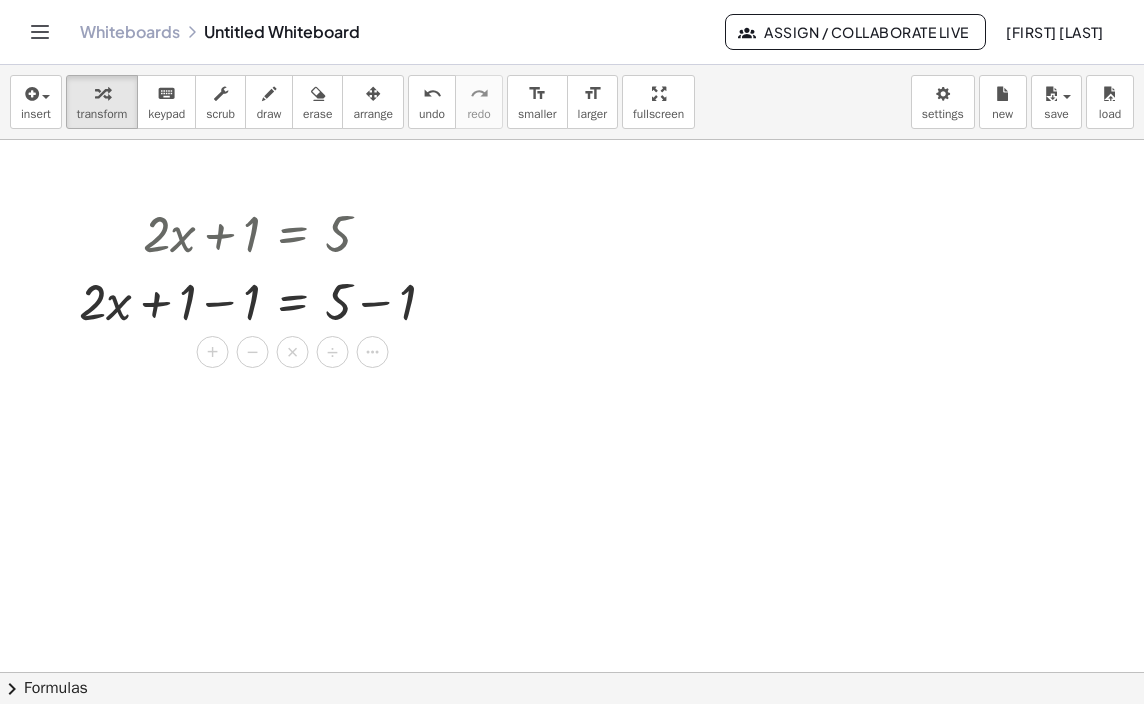 click at bounding box center [572, 463] 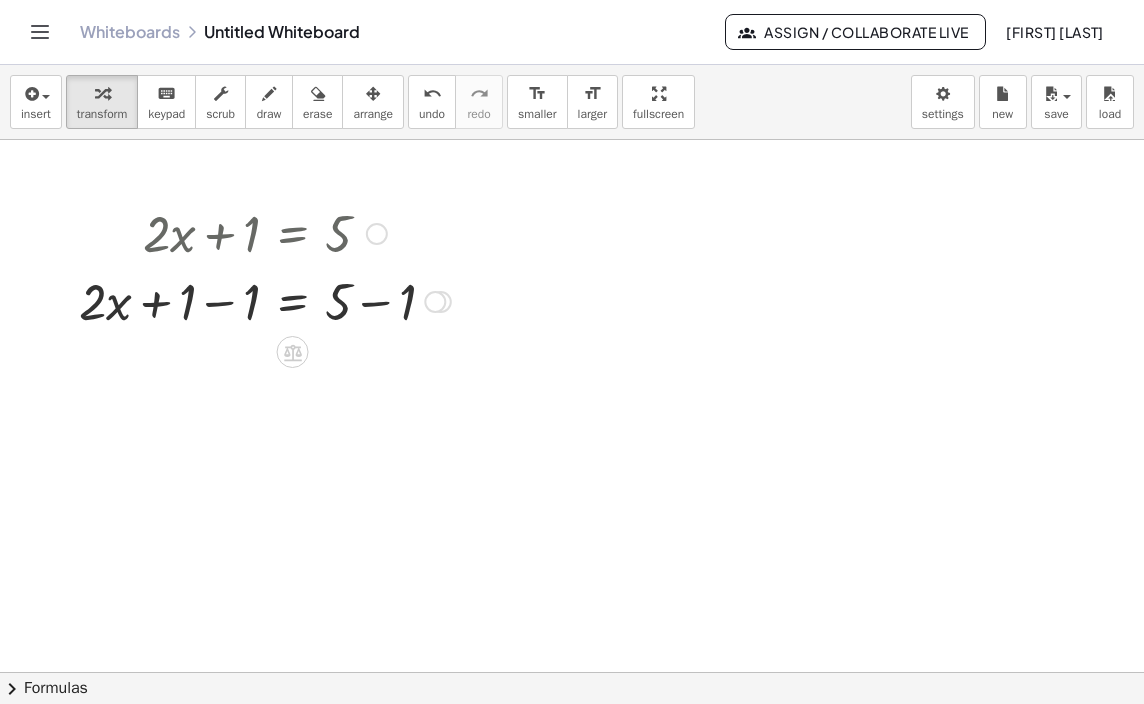 click at bounding box center (265, 300) 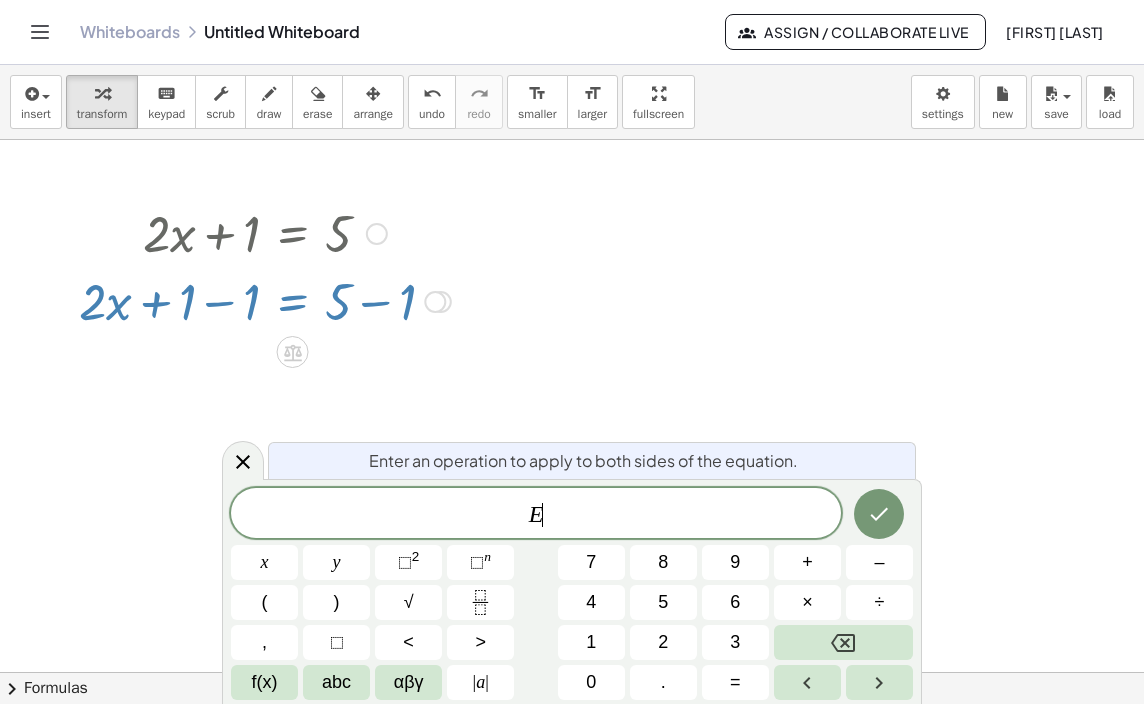 click at bounding box center (265, 300) 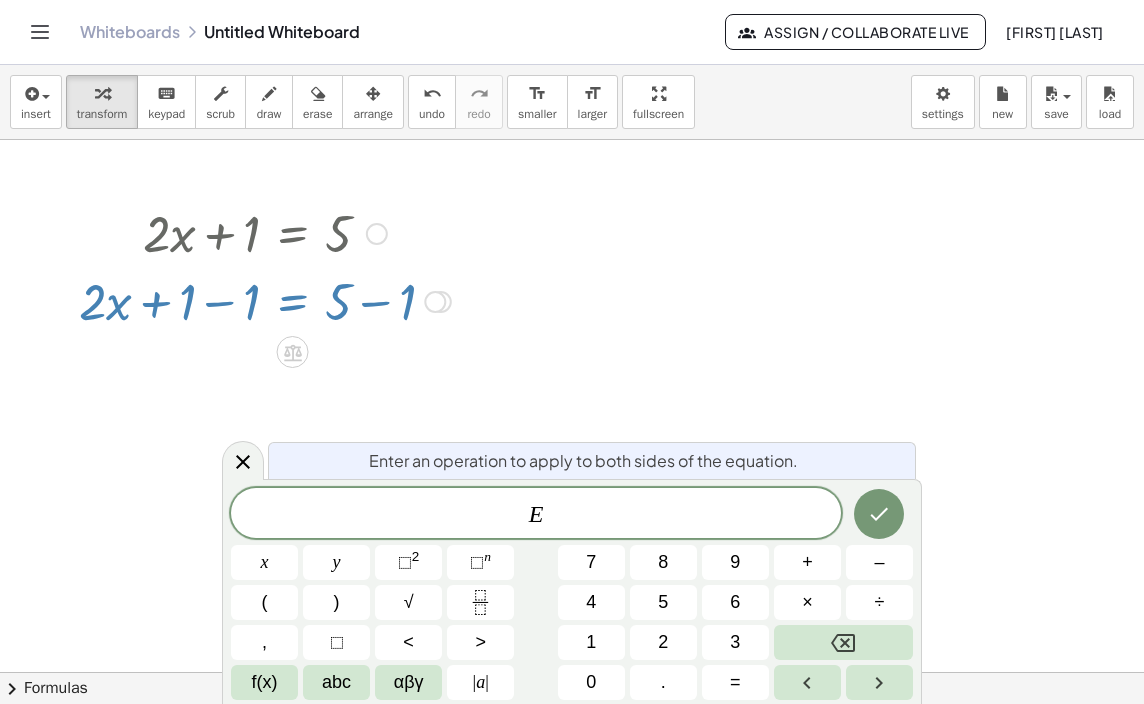 click at bounding box center (572, 463) 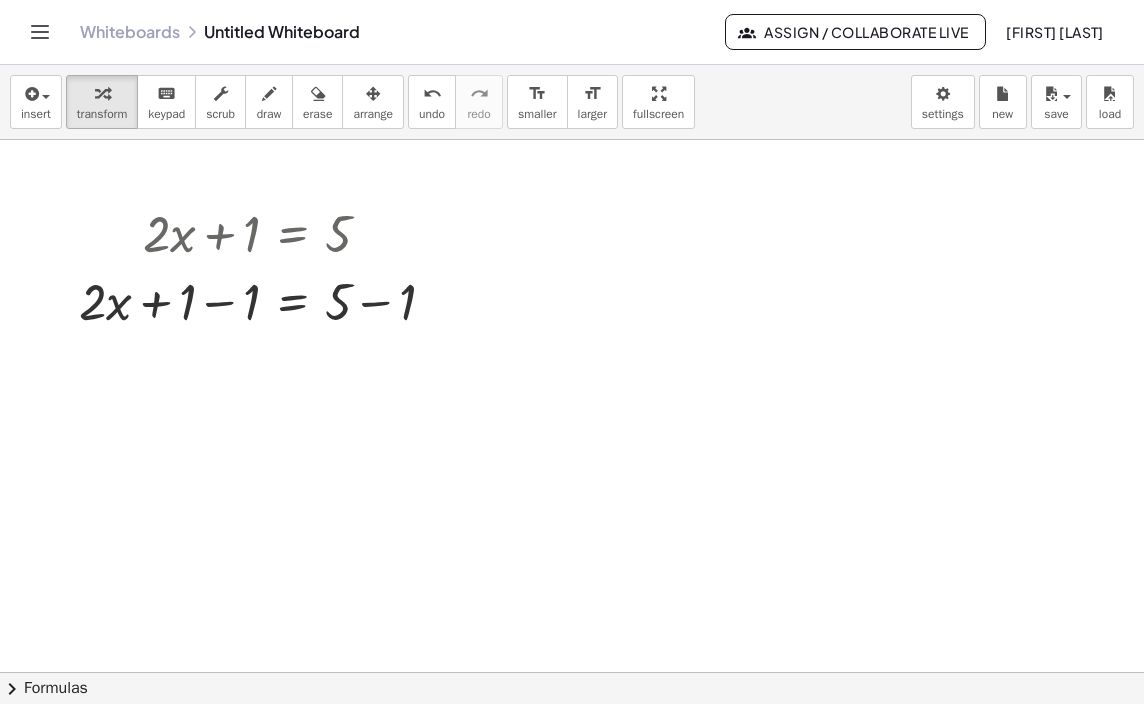 click at bounding box center (572, 463) 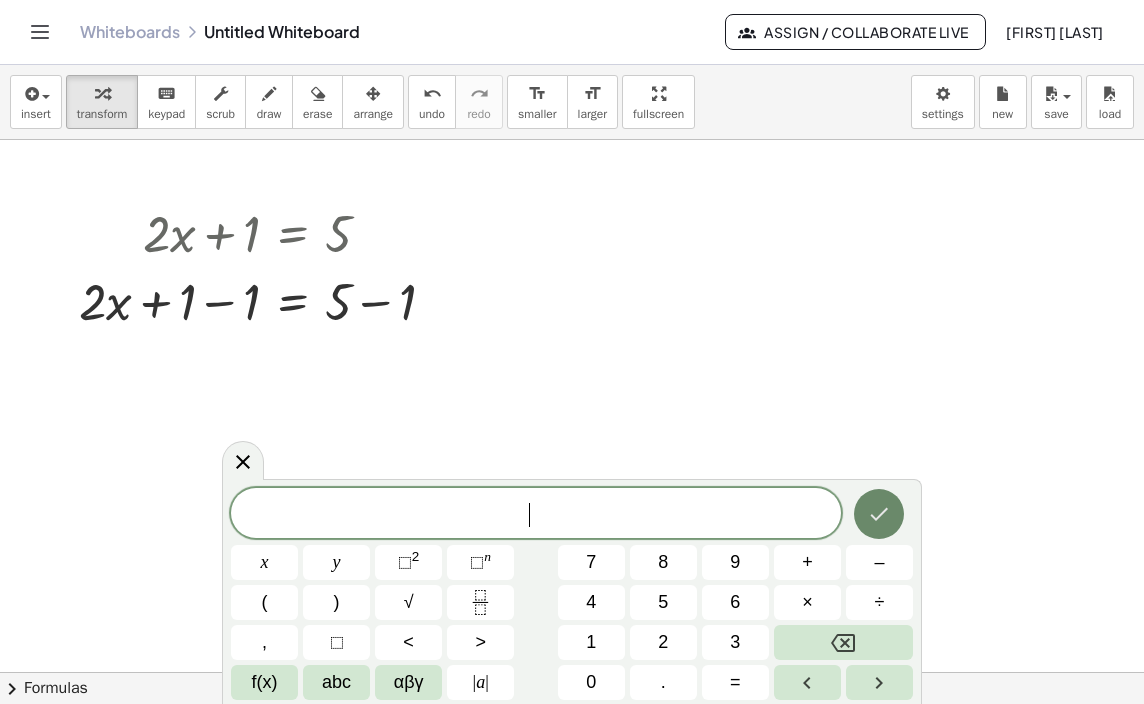 click 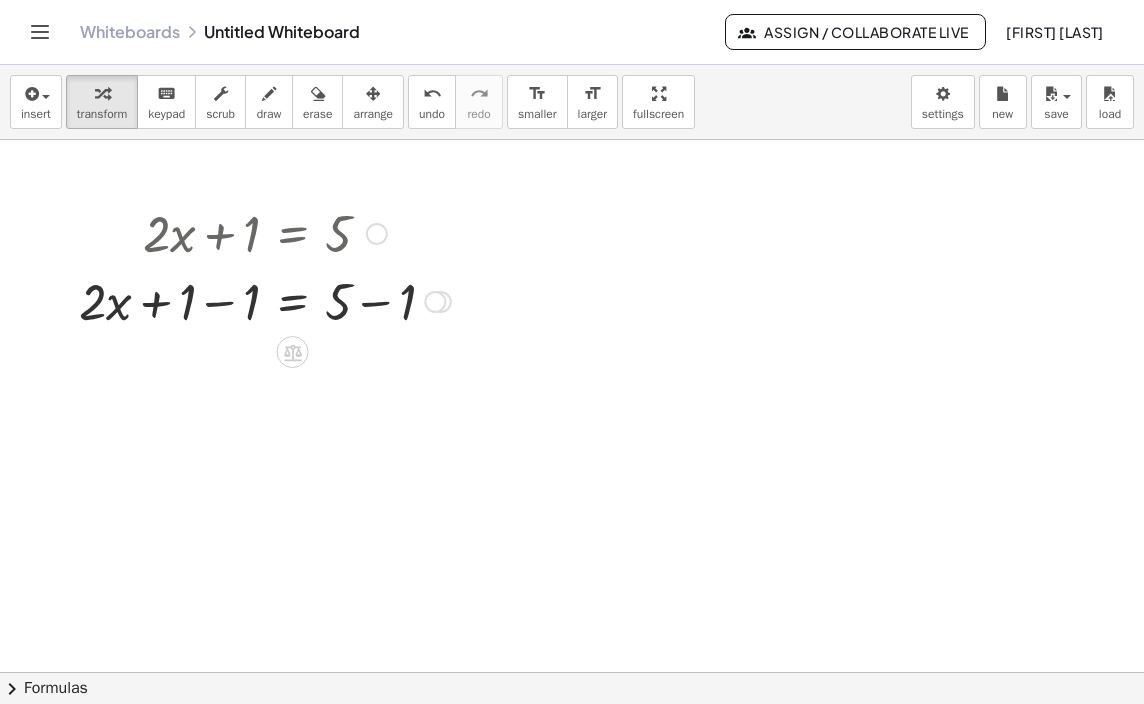 click at bounding box center [265, 300] 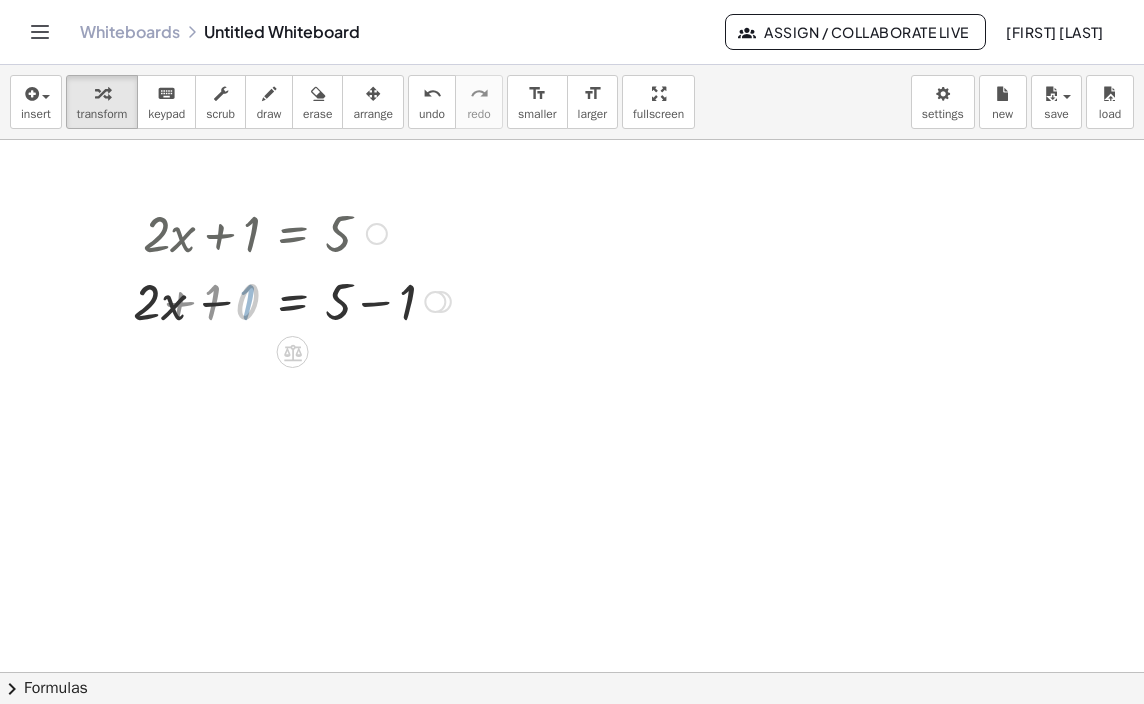 click at bounding box center [297, 300] 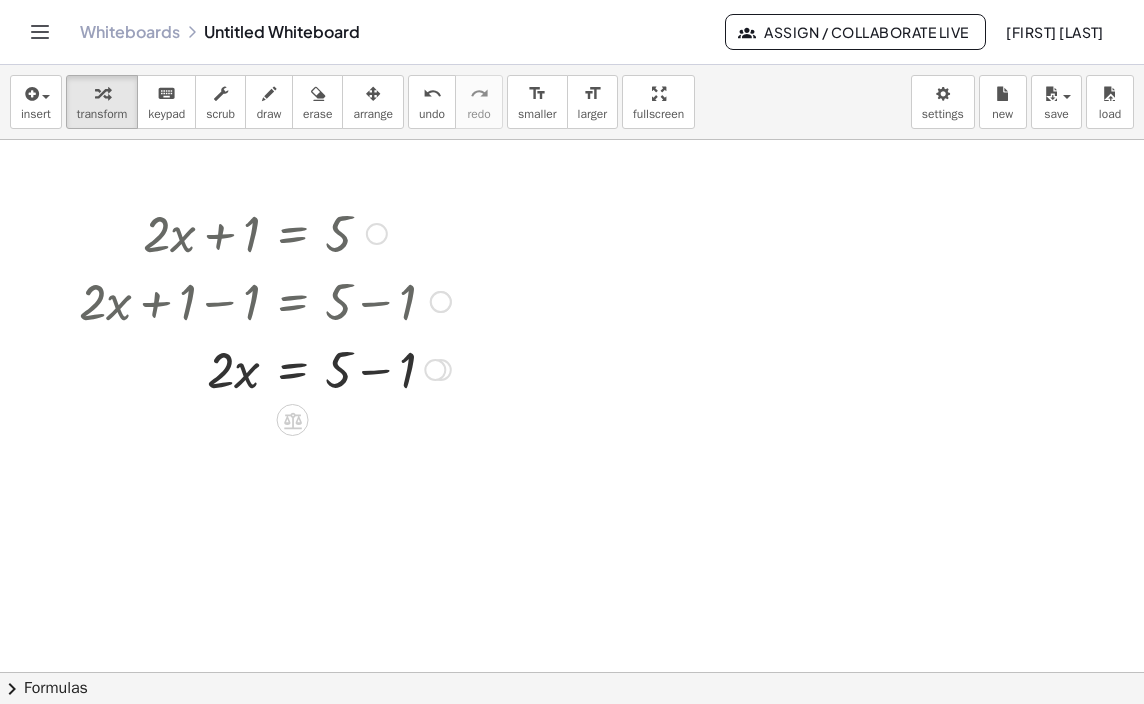 click at bounding box center [265, 368] 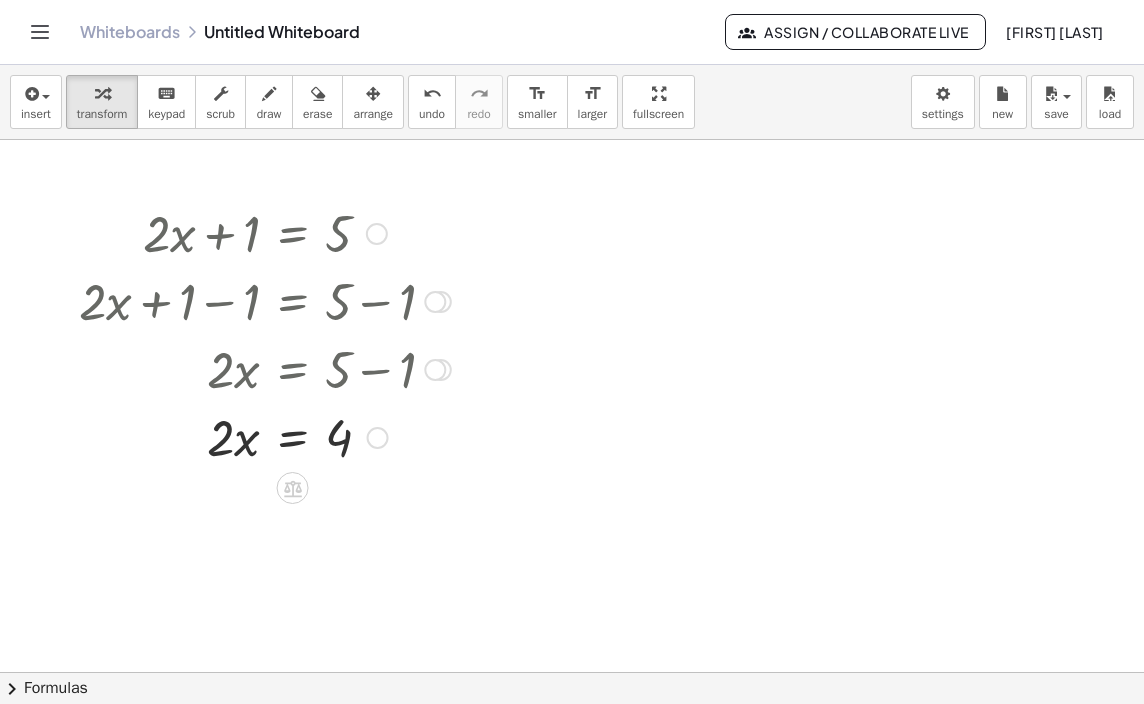 click at bounding box center (265, 436) 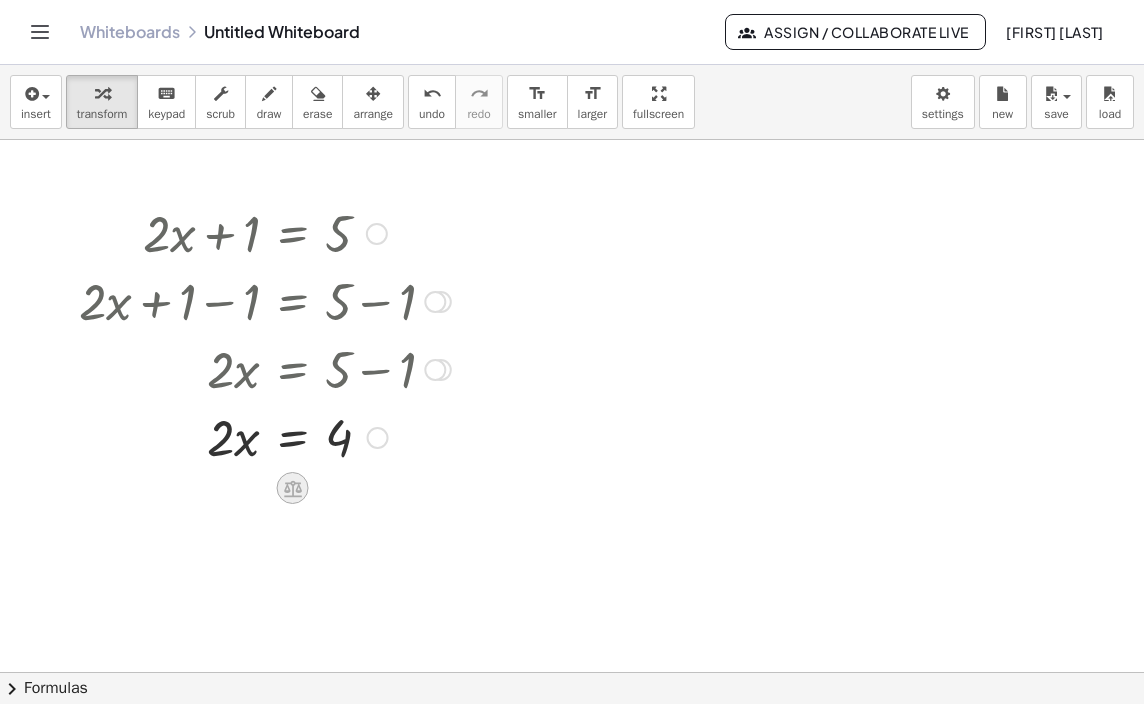 click 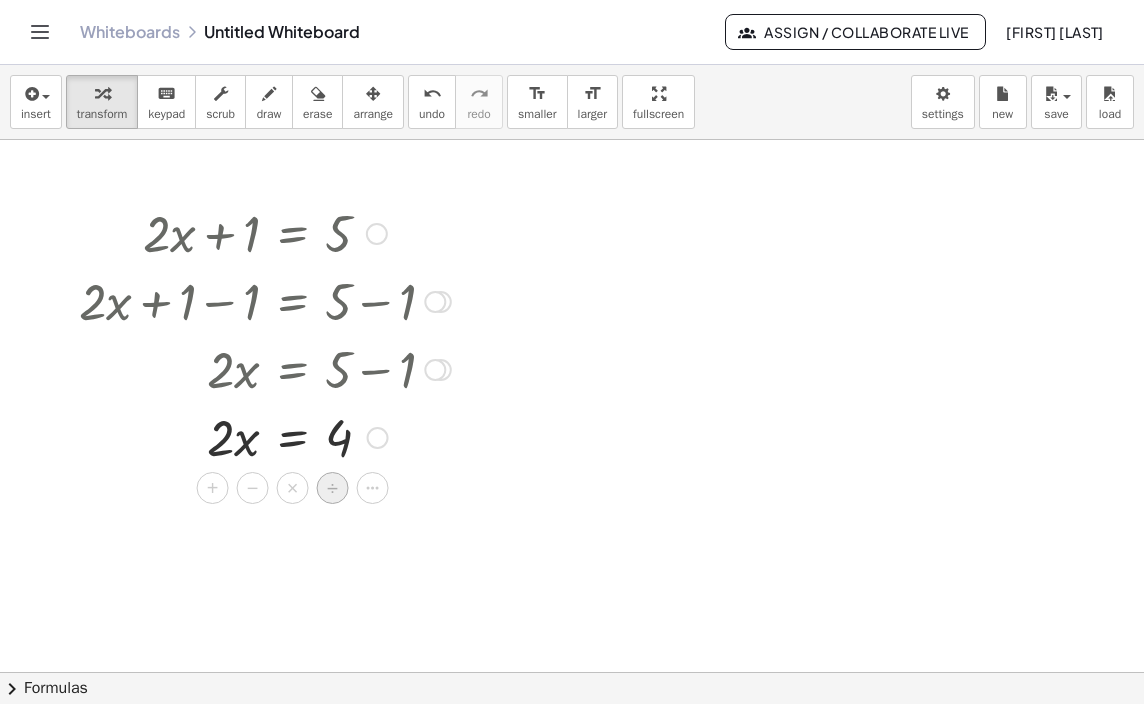 click on "÷" at bounding box center [332, 488] 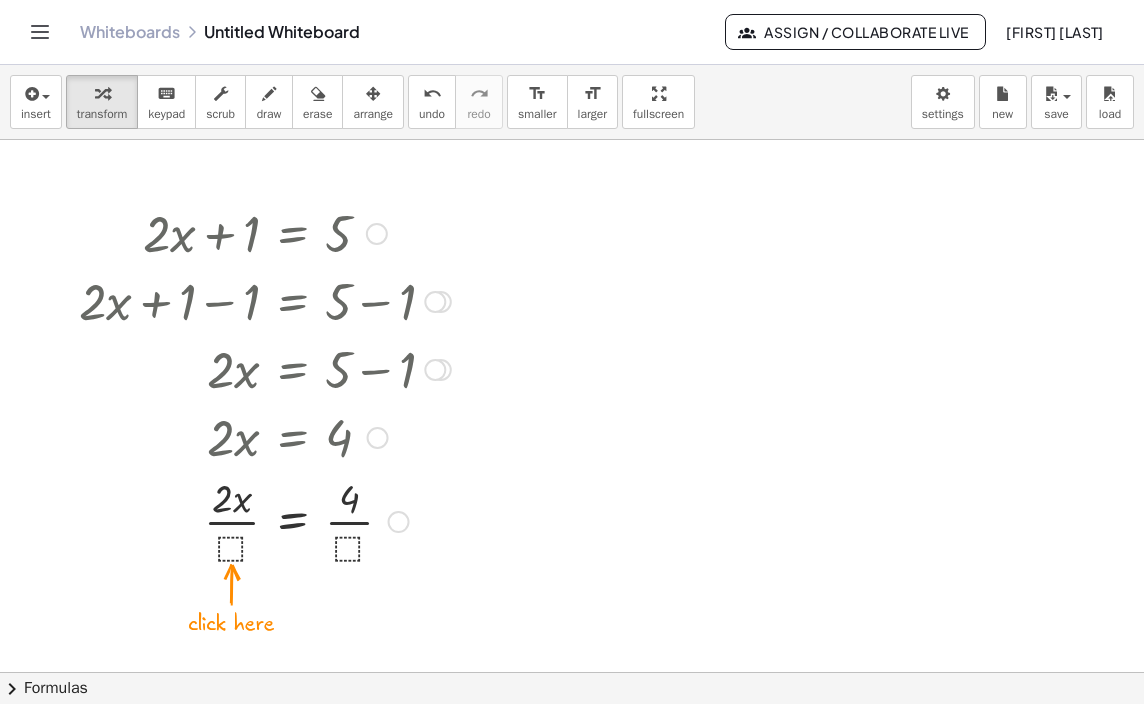 click at bounding box center [265, 520] 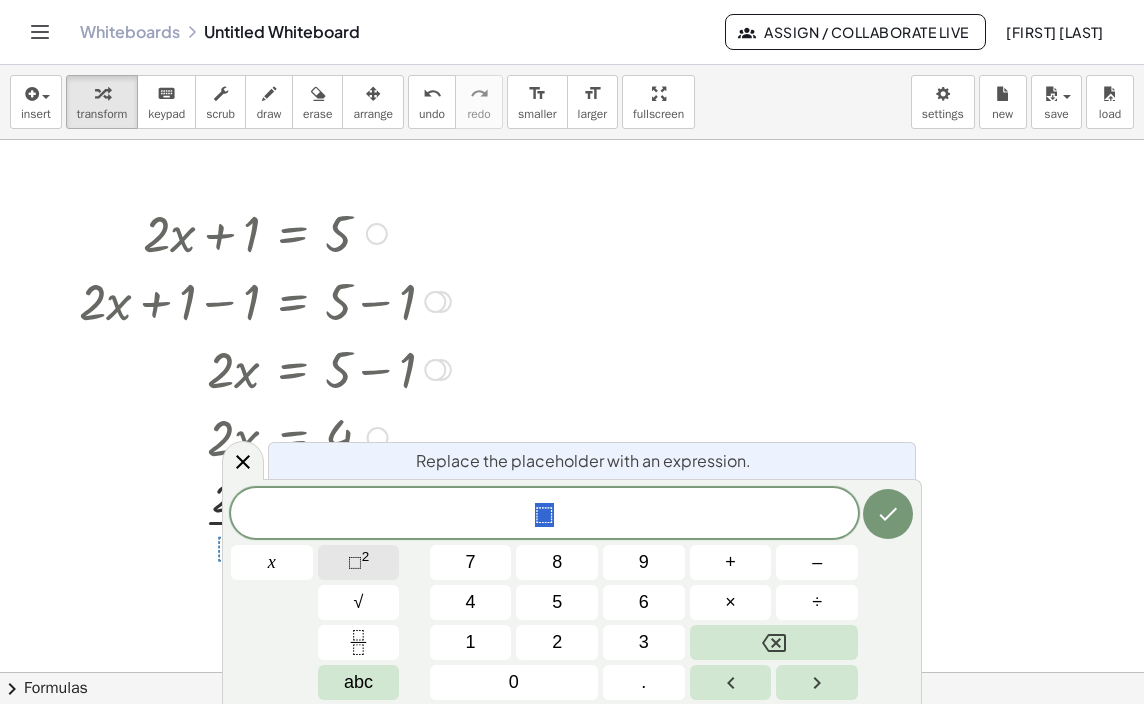 click on "⬚" at bounding box center (355, 562) 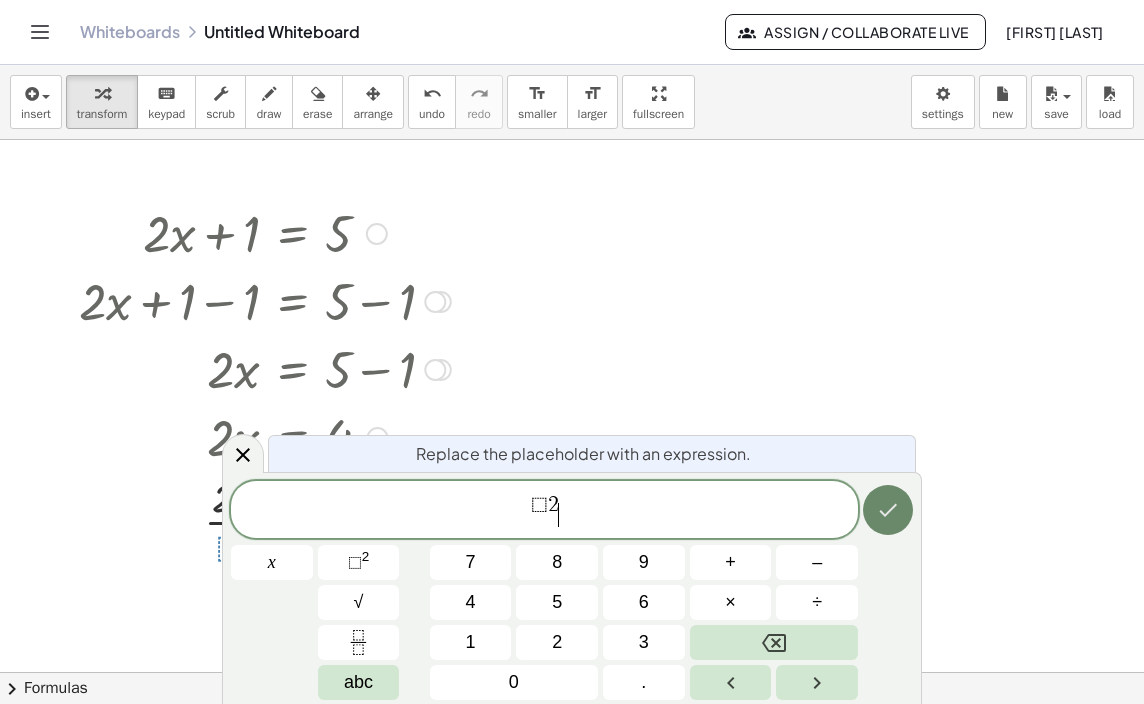 click at bounding box center (888, 510) 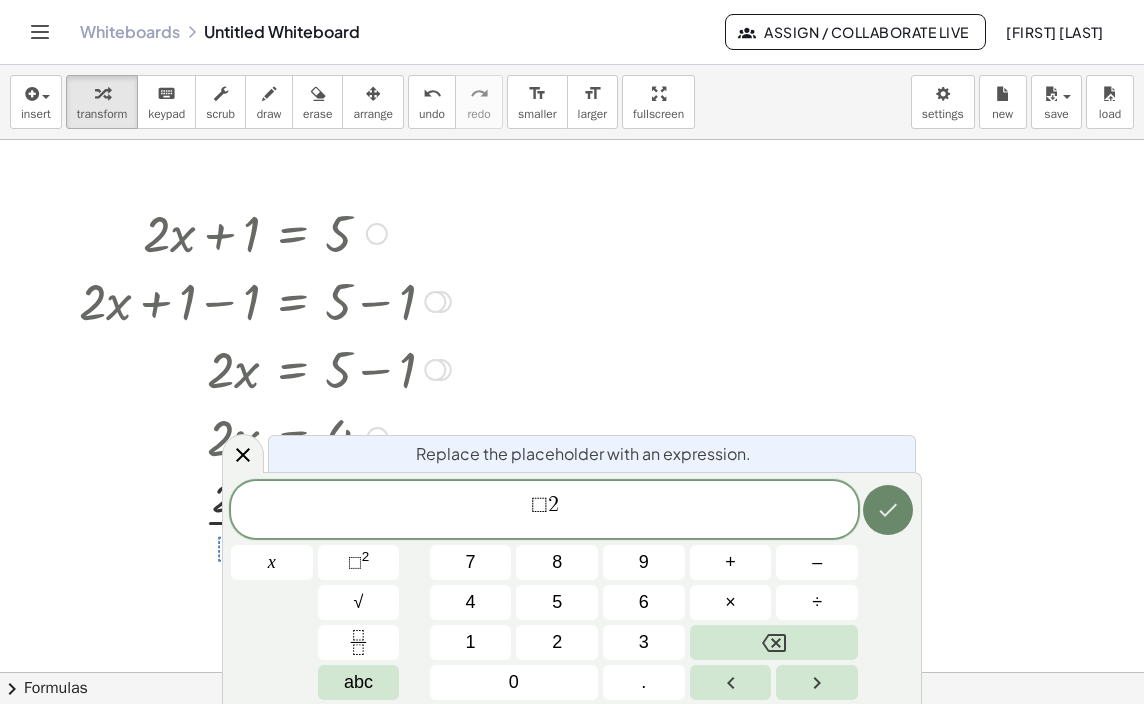 click 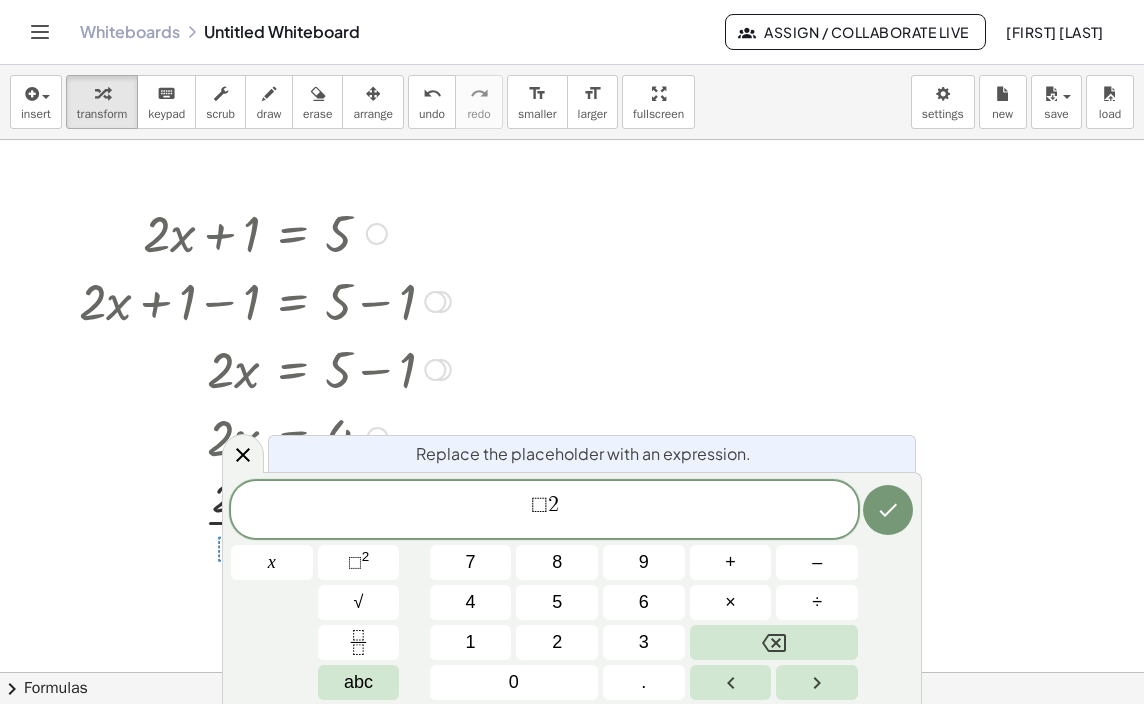 click on "⬚ 2 ​" at bounding box center (544, 511) 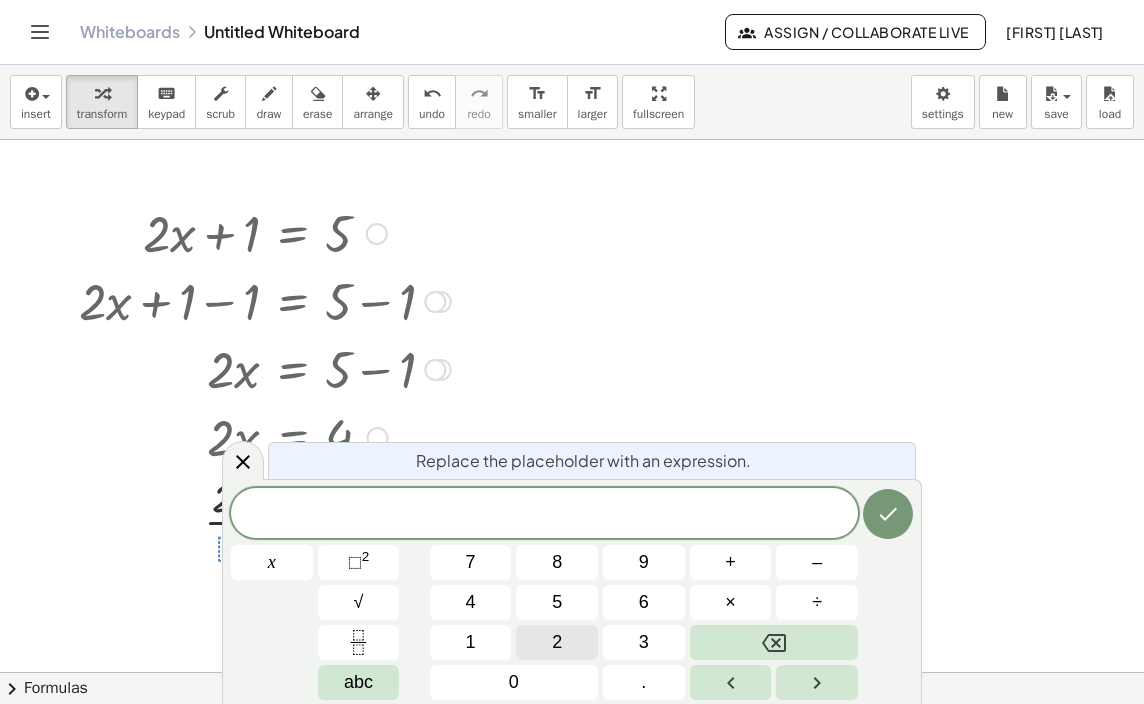 click on "2" at bounding box center (557, 642) 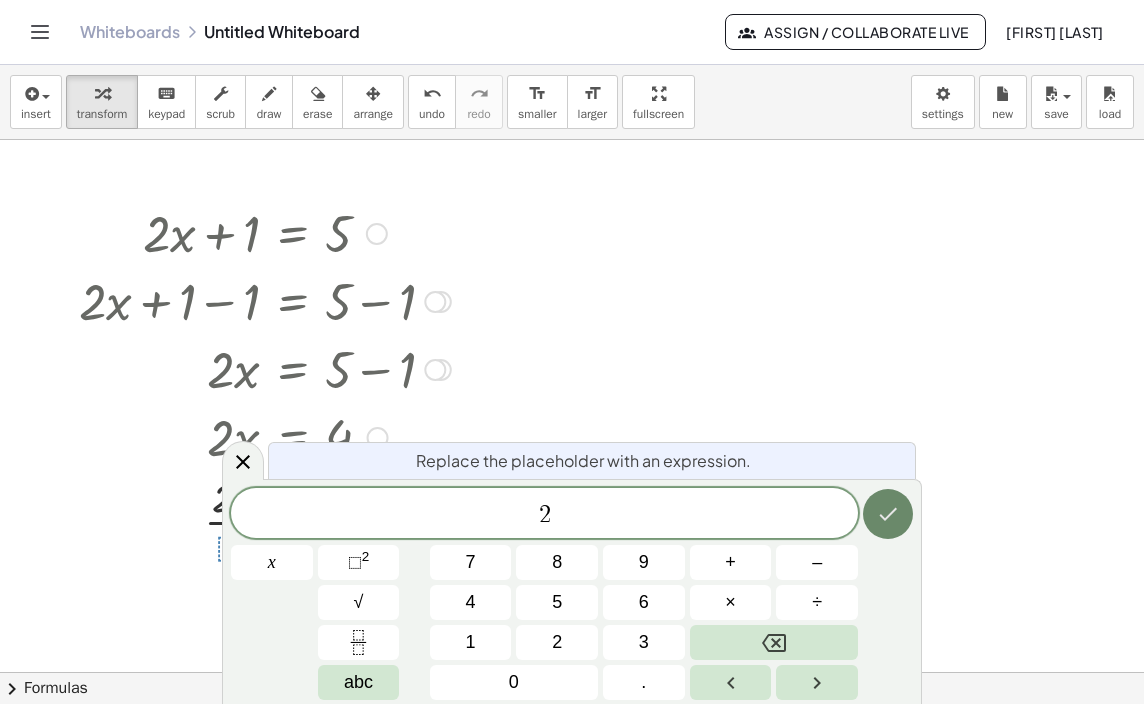 click 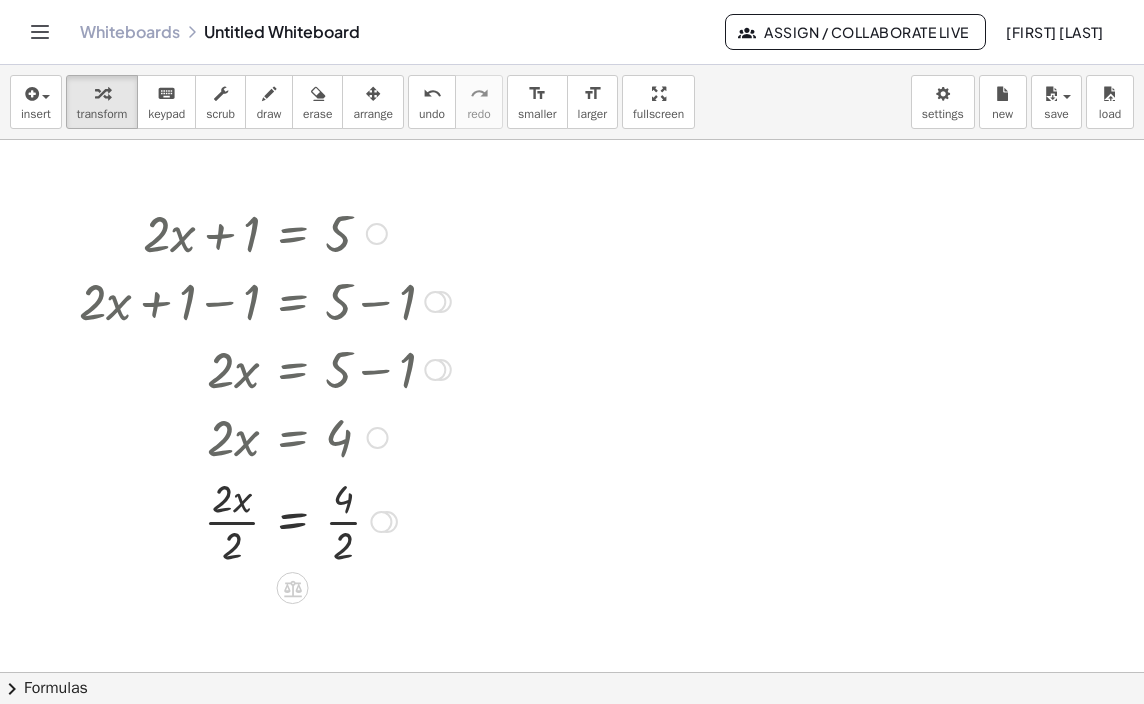 click at bounding box center (381, 522) 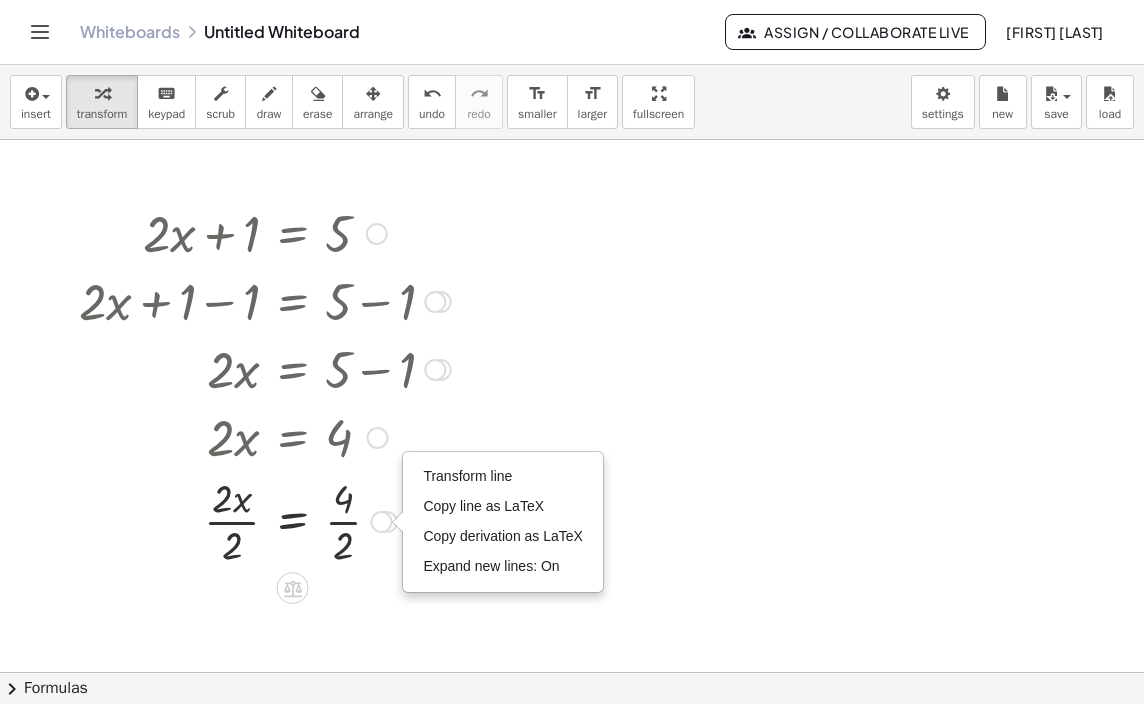 click on "Transform line Copy line as LaTeX Copy derivation as LaTeX Expand new lines: On" at bounding box center [381, 522] 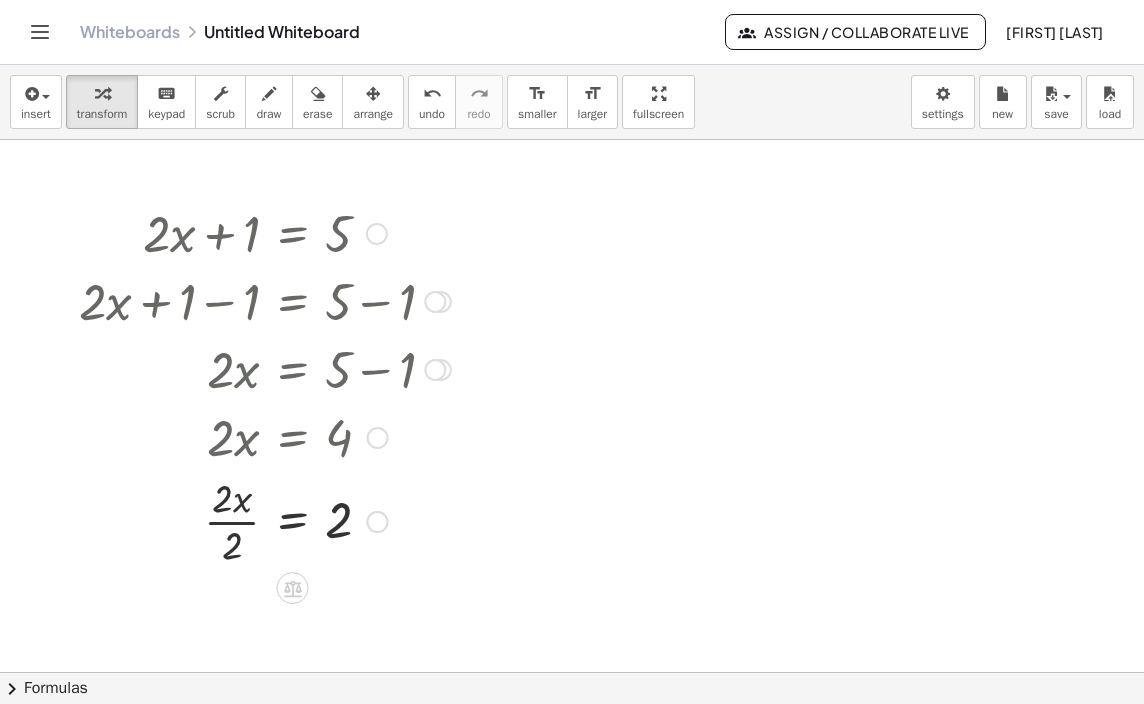 click at bounding box center (265, 520) 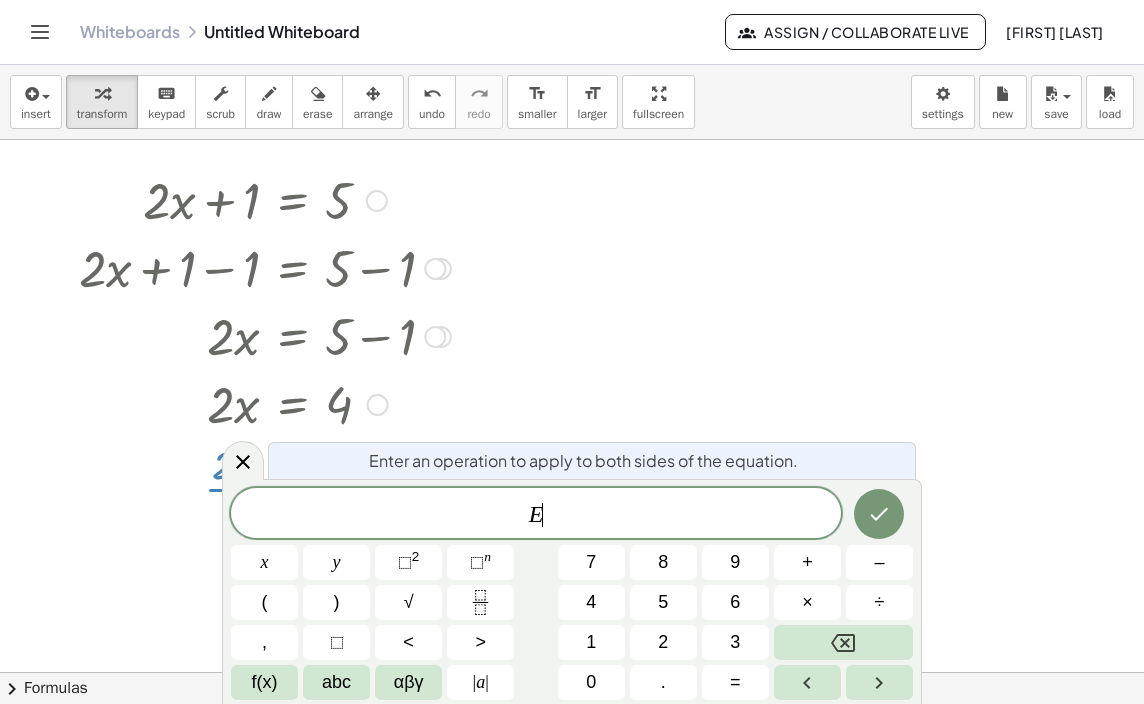 scroll, scrollTop: 317, scrollLeft: 0, axis: vertical 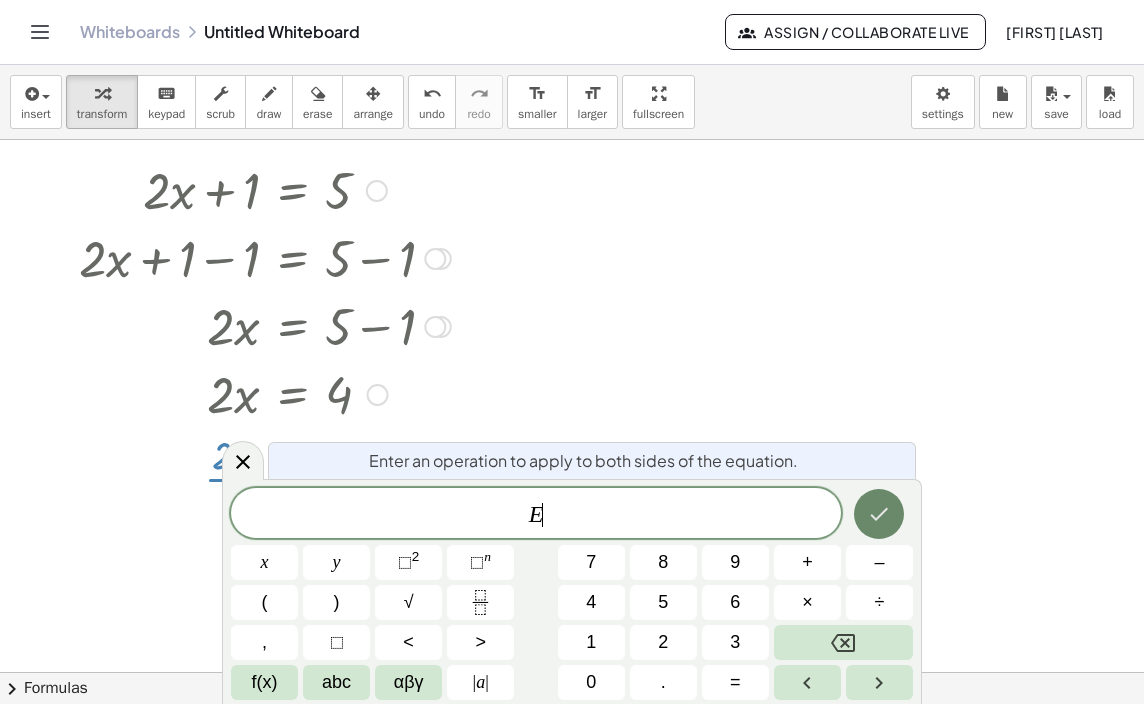 click 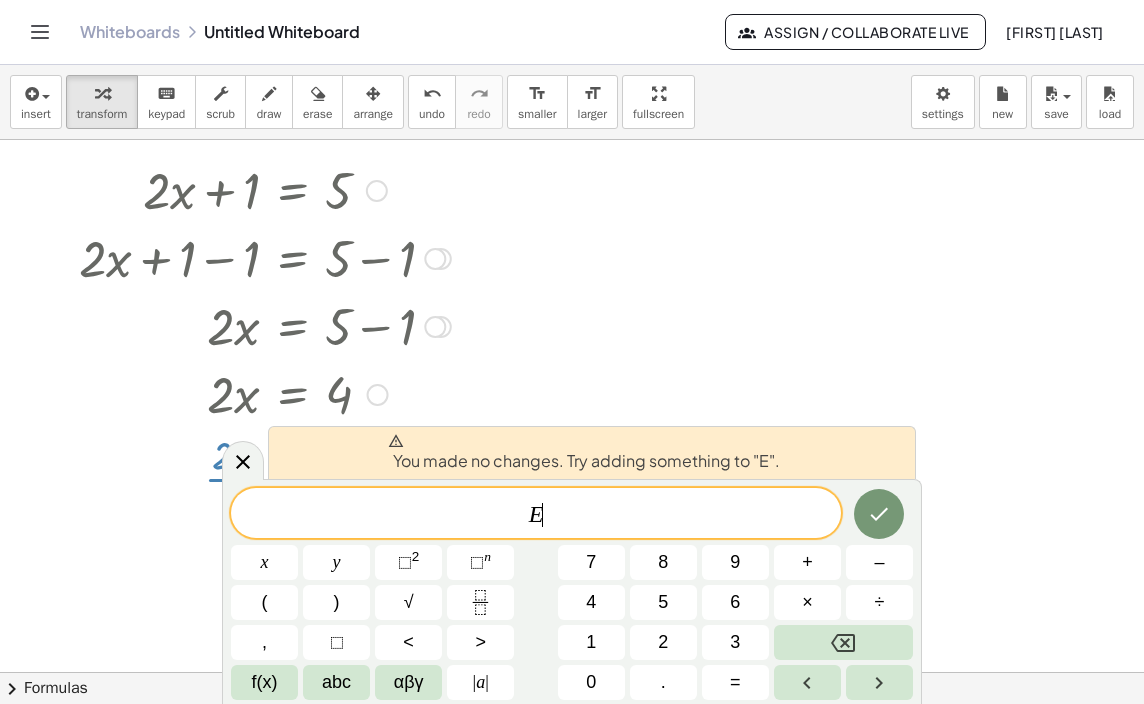 click at bounding box center (572, 420) 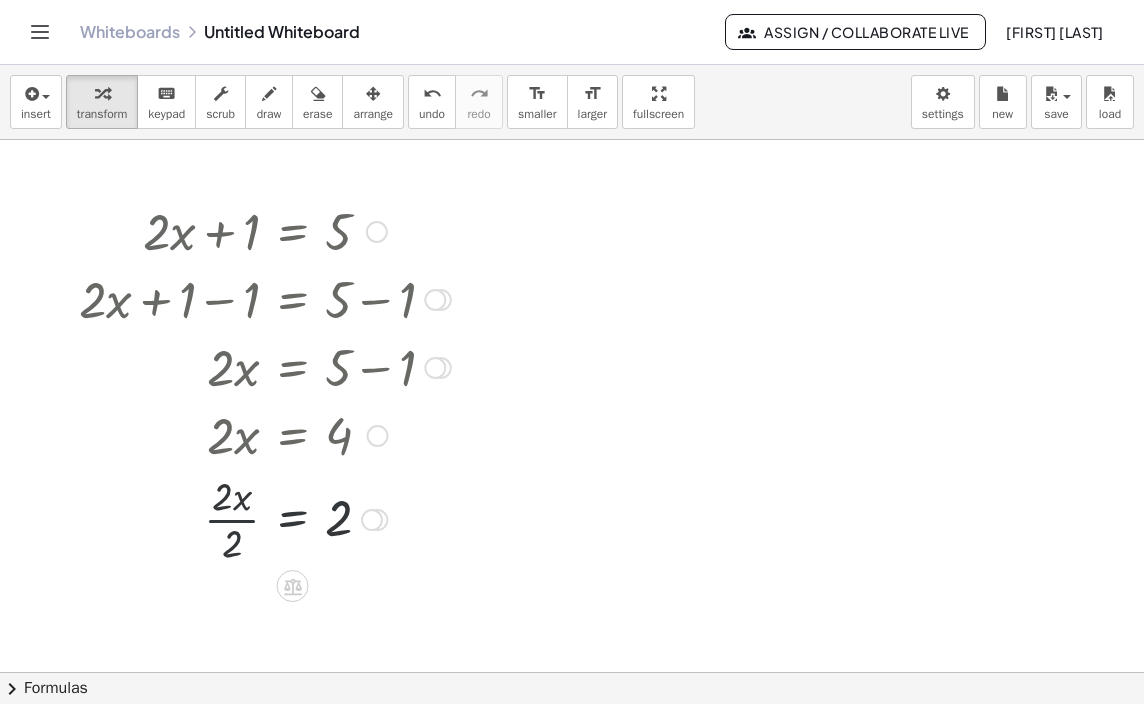 scroll, scrollTop: 274, scrollLeft: 0, axis: vertical 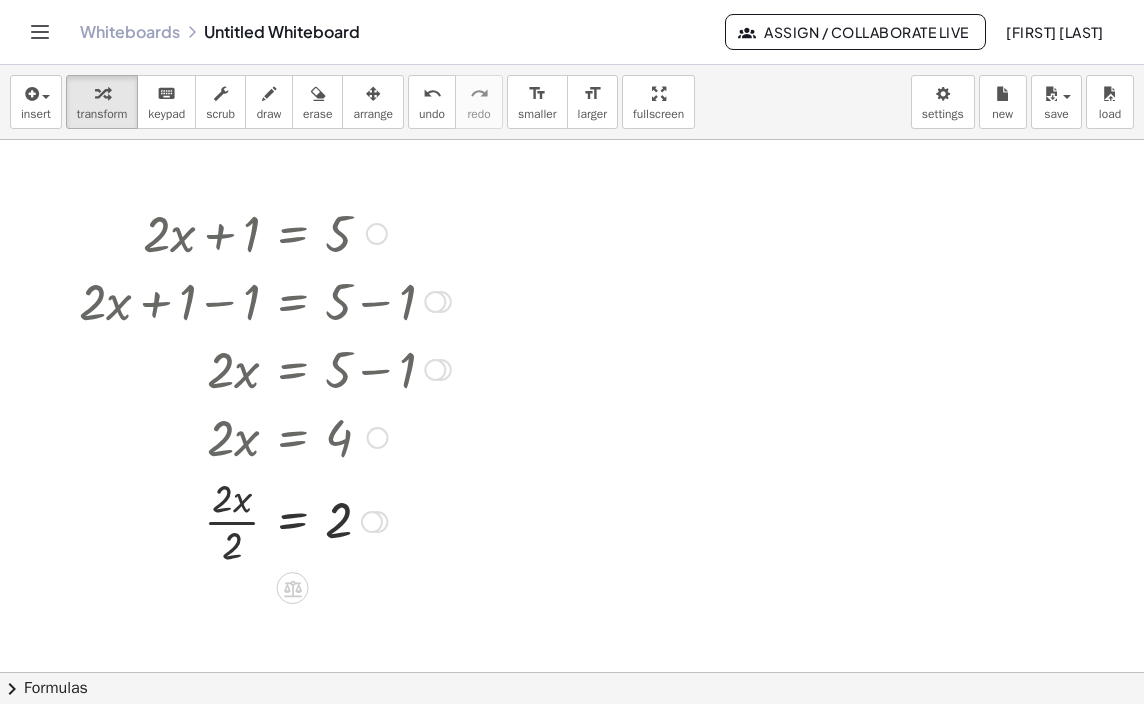 click at bounding box center [265, 520] 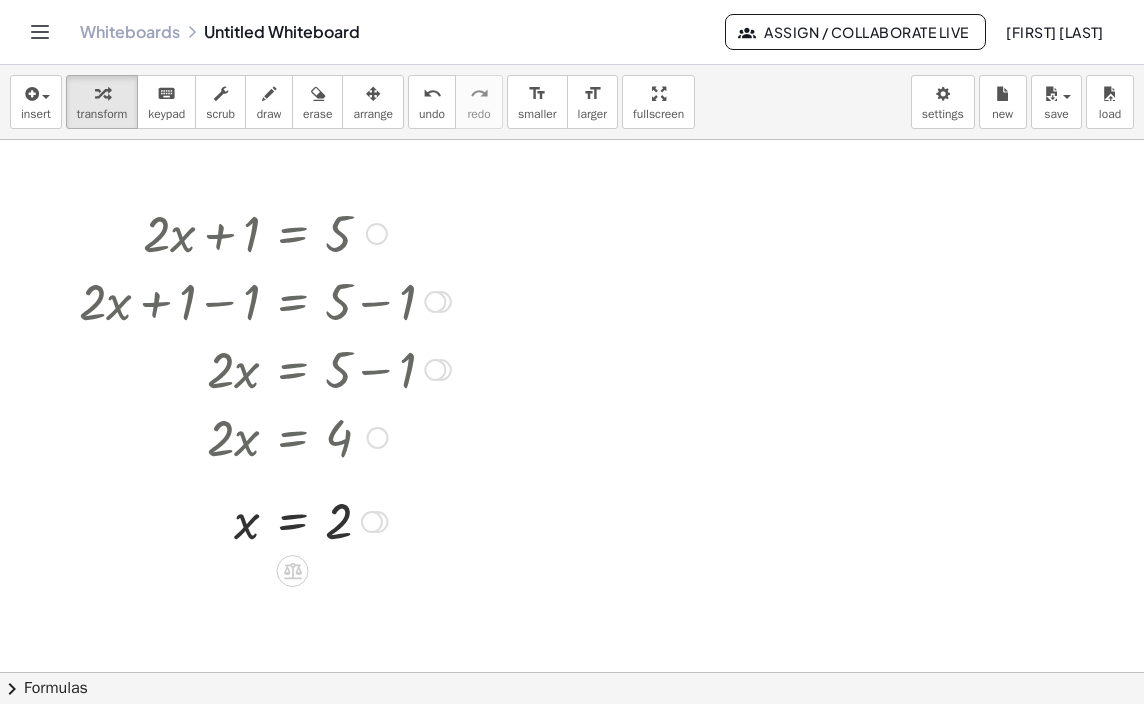 click on "Transform line Copy line as LaTeX Copy derivation as LaTeX Expand new lines: On" at bounding box center (372, 522) 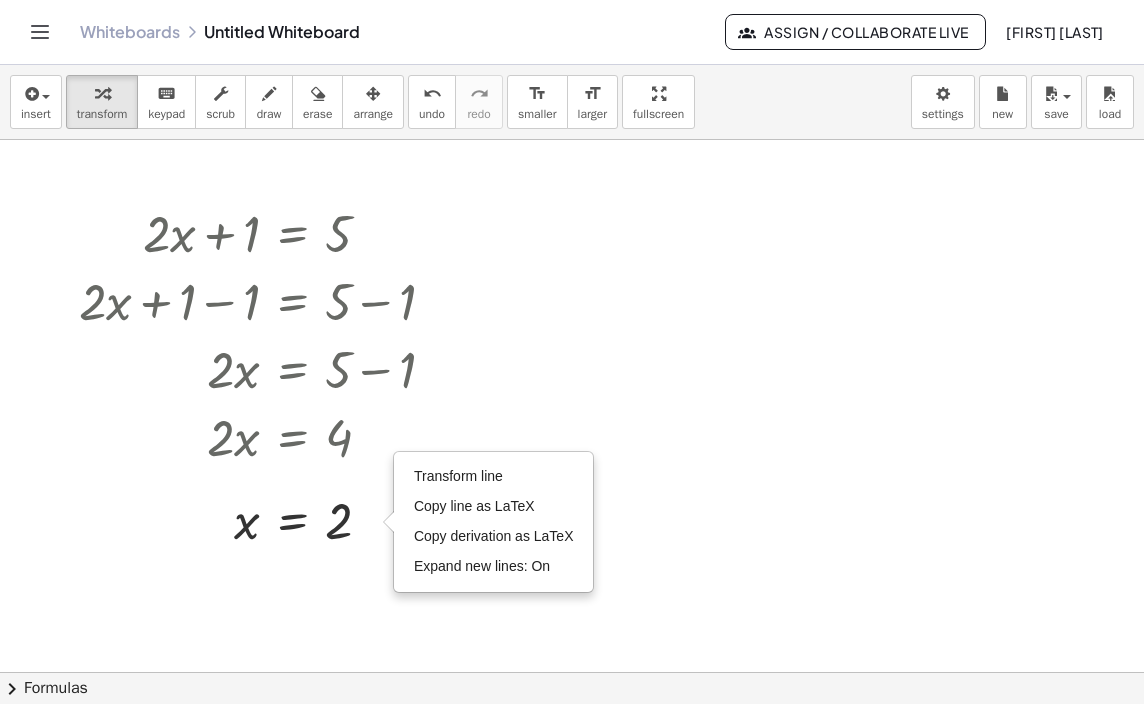 click at bounding box center (572, 463) 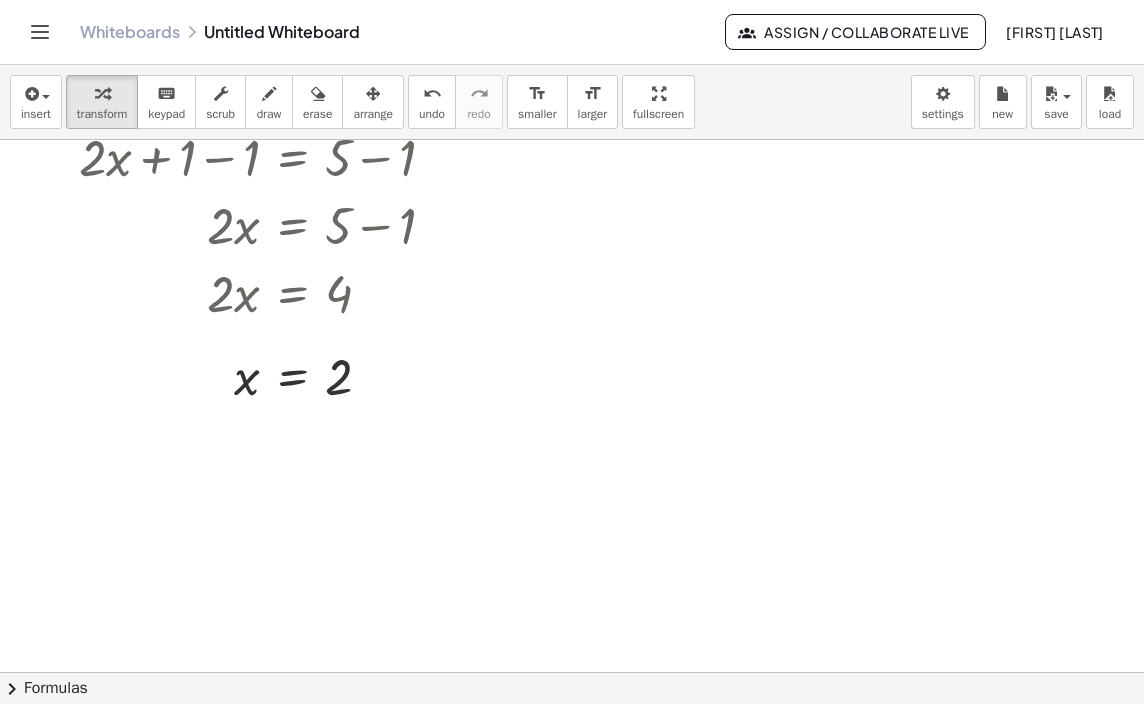 scroll, scrollTop: 374, scrollLeft: 0, axis: vertical 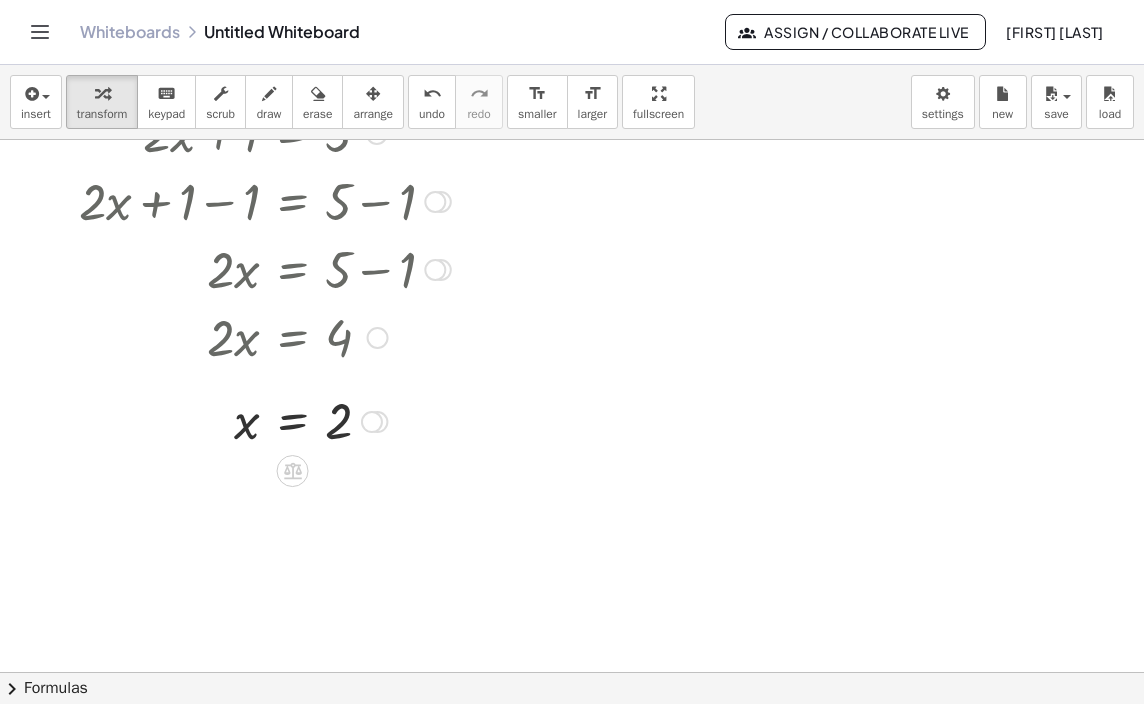 click on "Transform line Copy line as LaTeX Copy derivation as LaTeX Expand new lines: On" at bounding box center (372, 422) 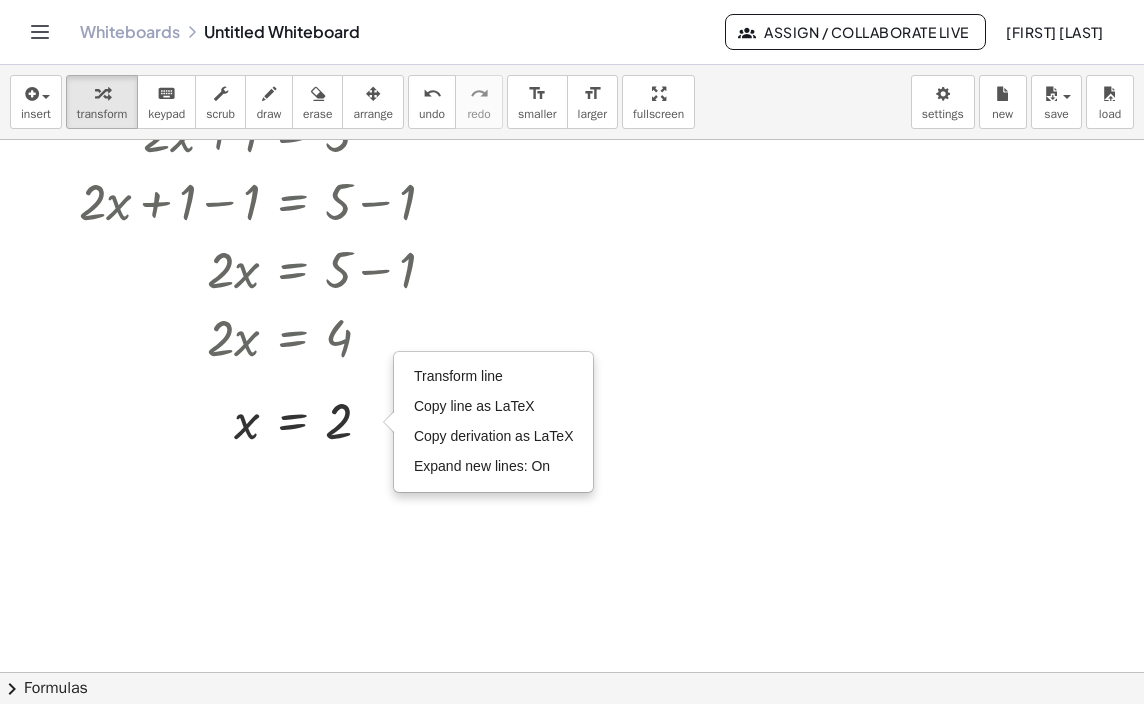 click at bounding box center [572, 363] 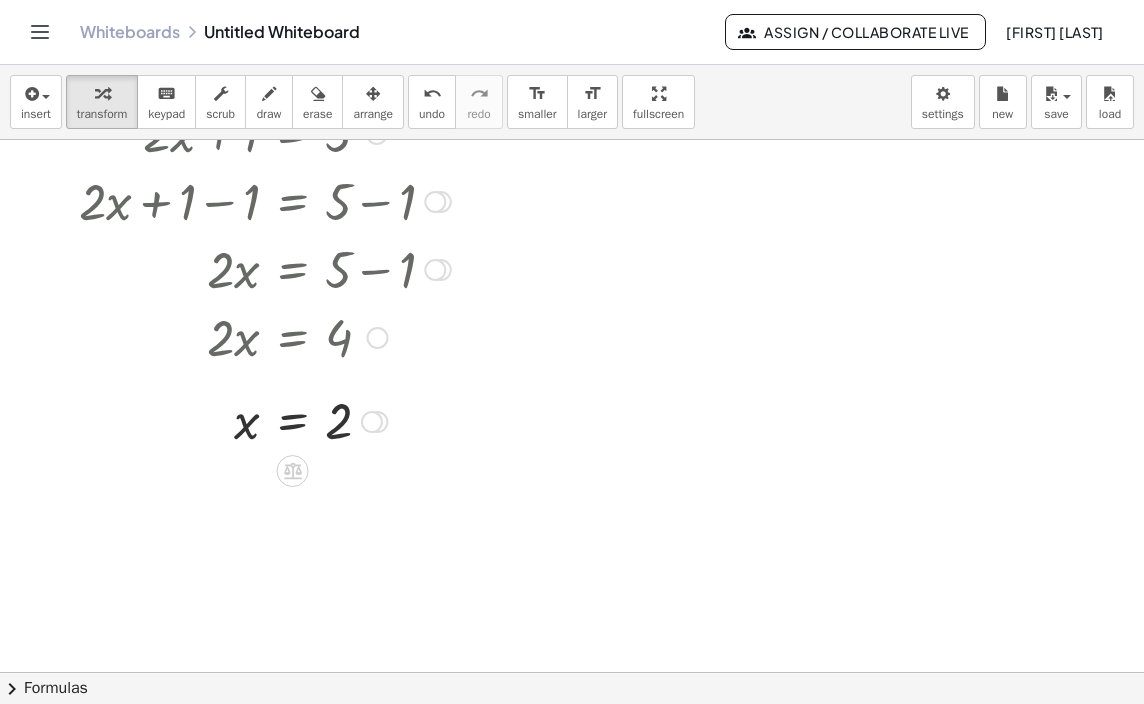 click 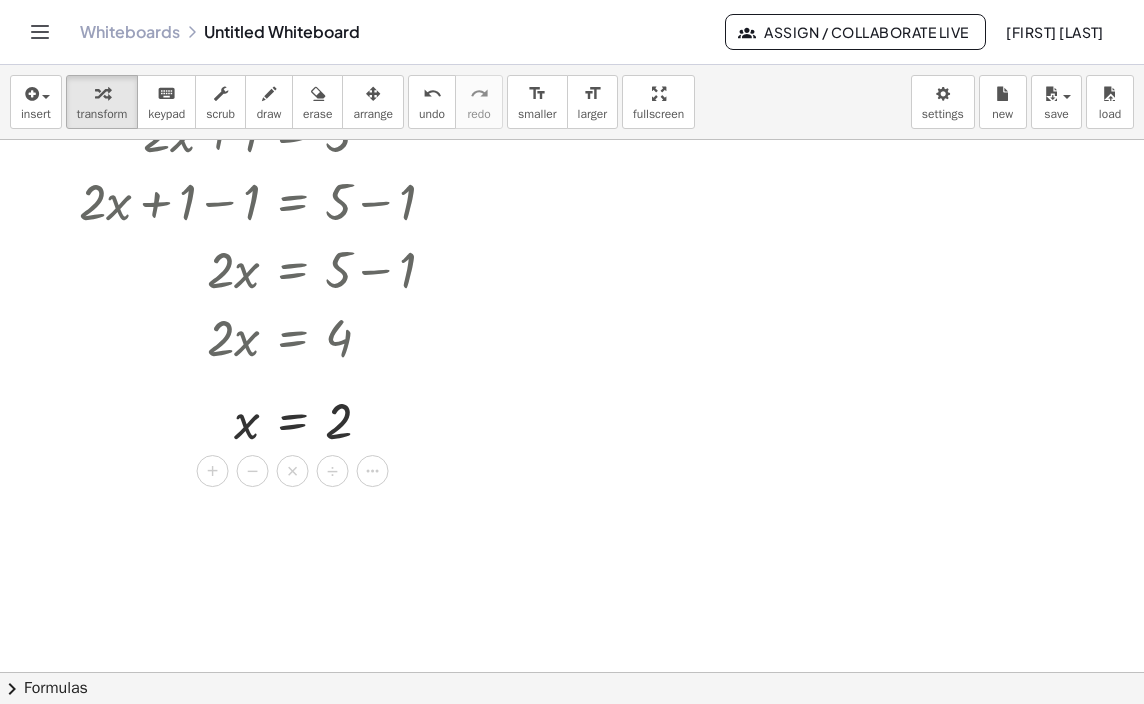 click at bounding box center (572, 363) 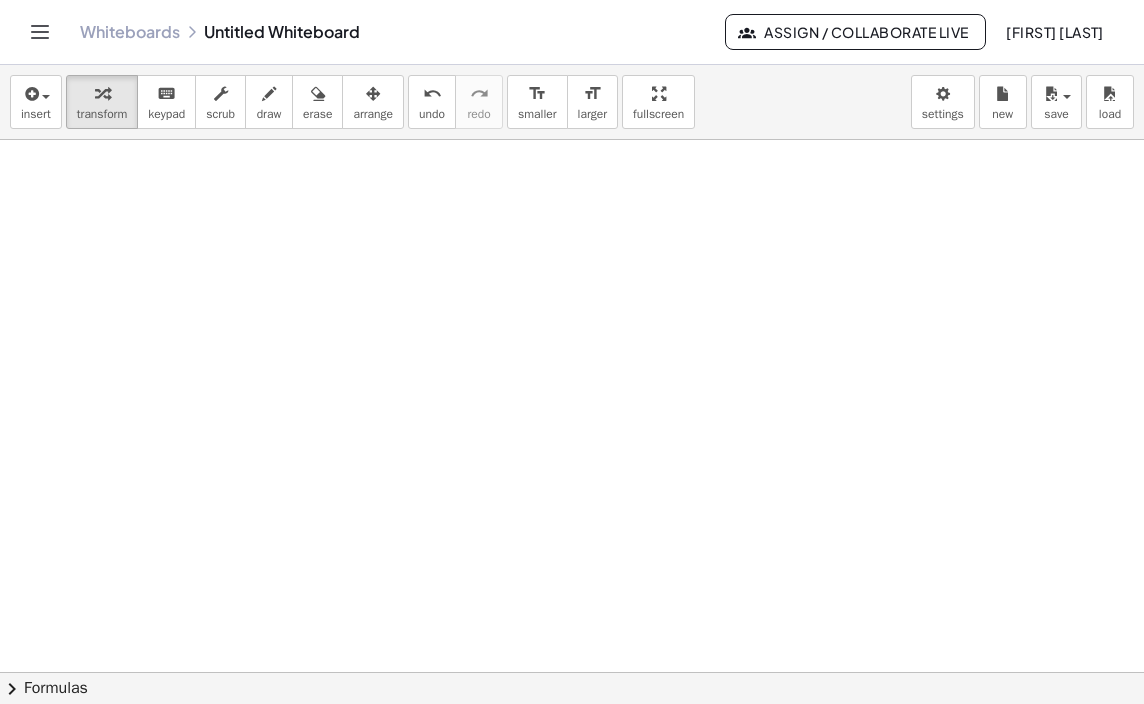 scroll, scrollTop: 1062, scrollLeft: 0, axis: vertical 